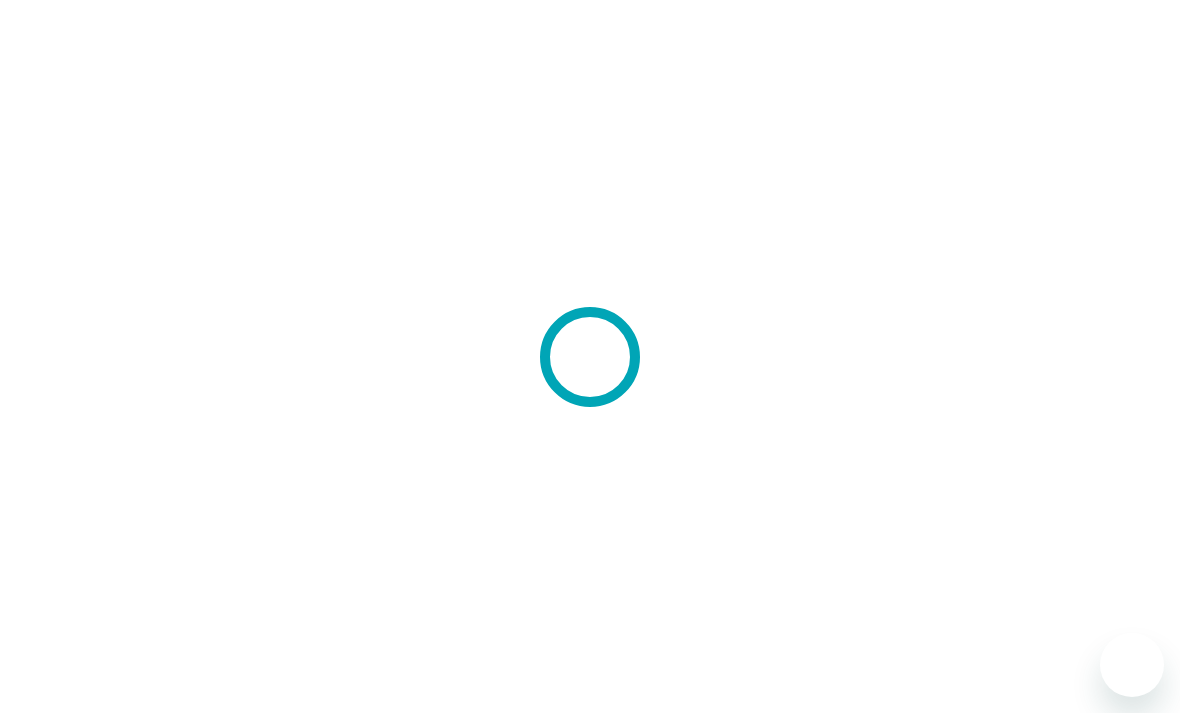 scroll, scrollTop: 0, scrollLeft: 0, axis: both 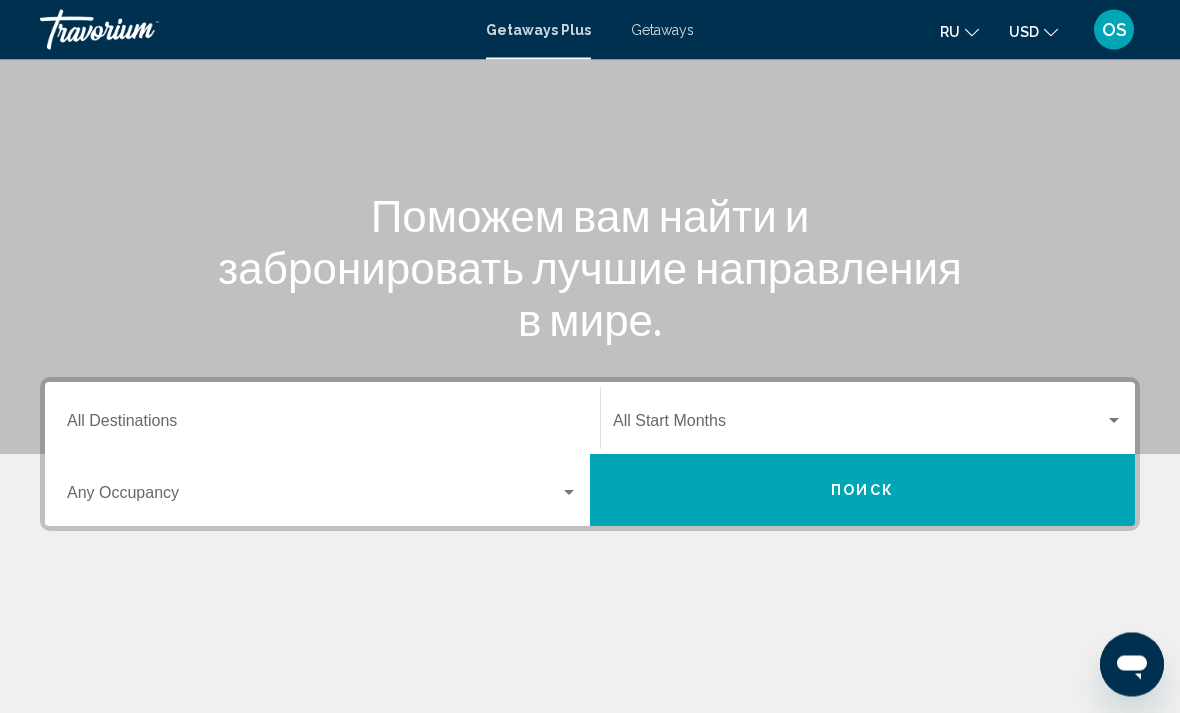 click on "Destination All Destinations" at bounding box center [322, 426] 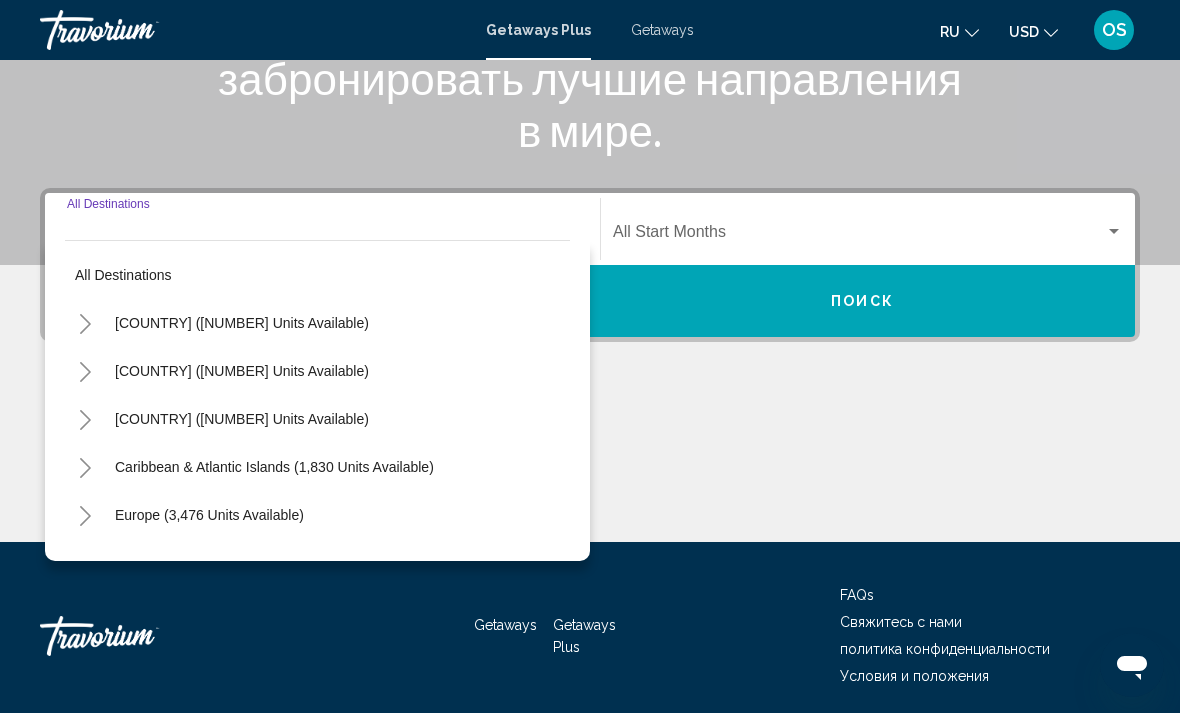 scroll, scrollTop: 345, scrollLeft: 0, axis: vertical 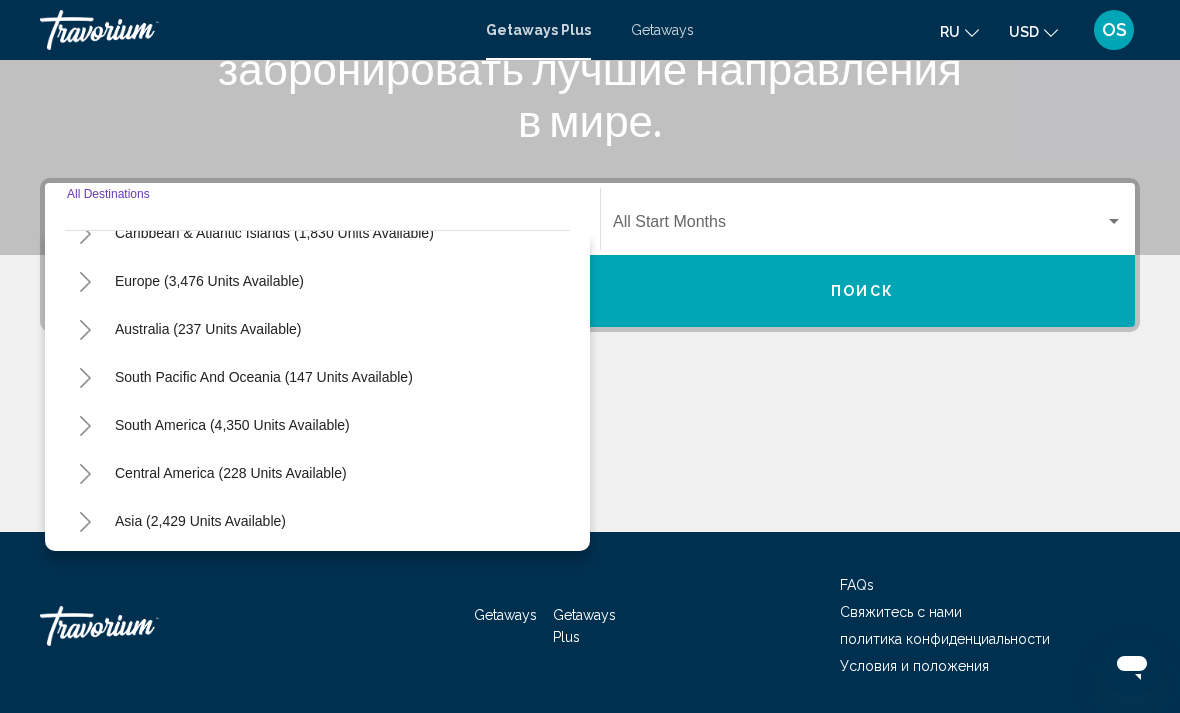click on "Europe (3,476 units available)" at bounding box center [208, 329] 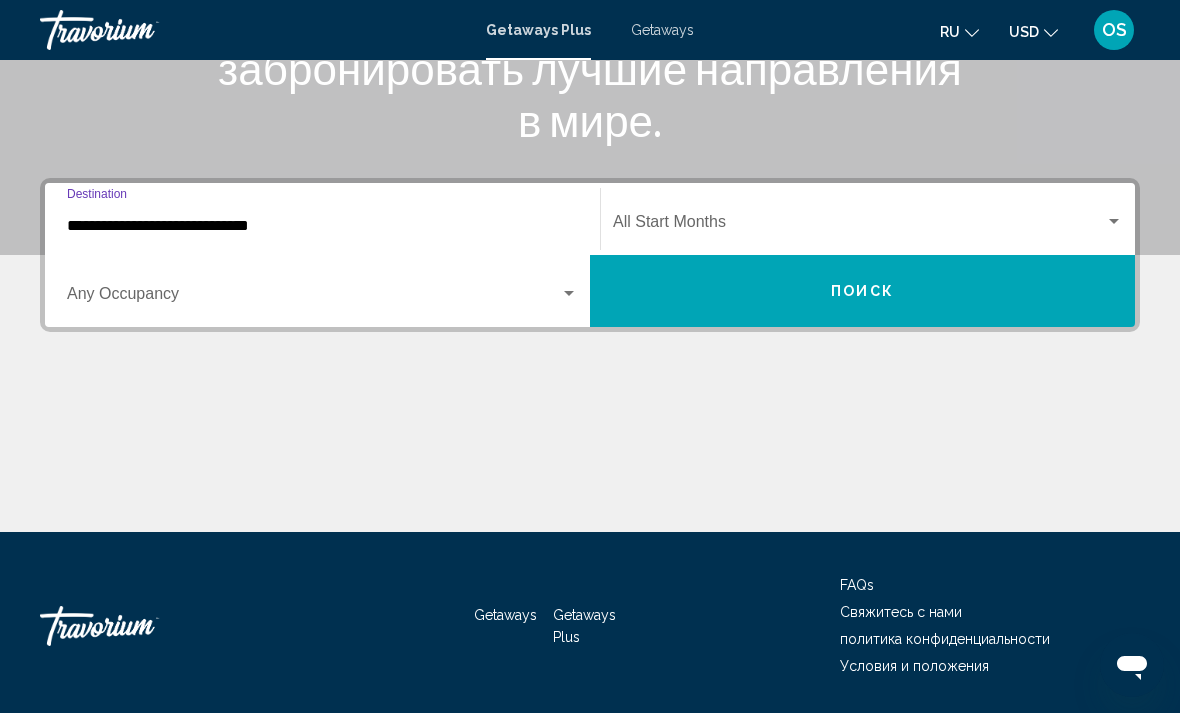 click at bounding box center (313, 298) 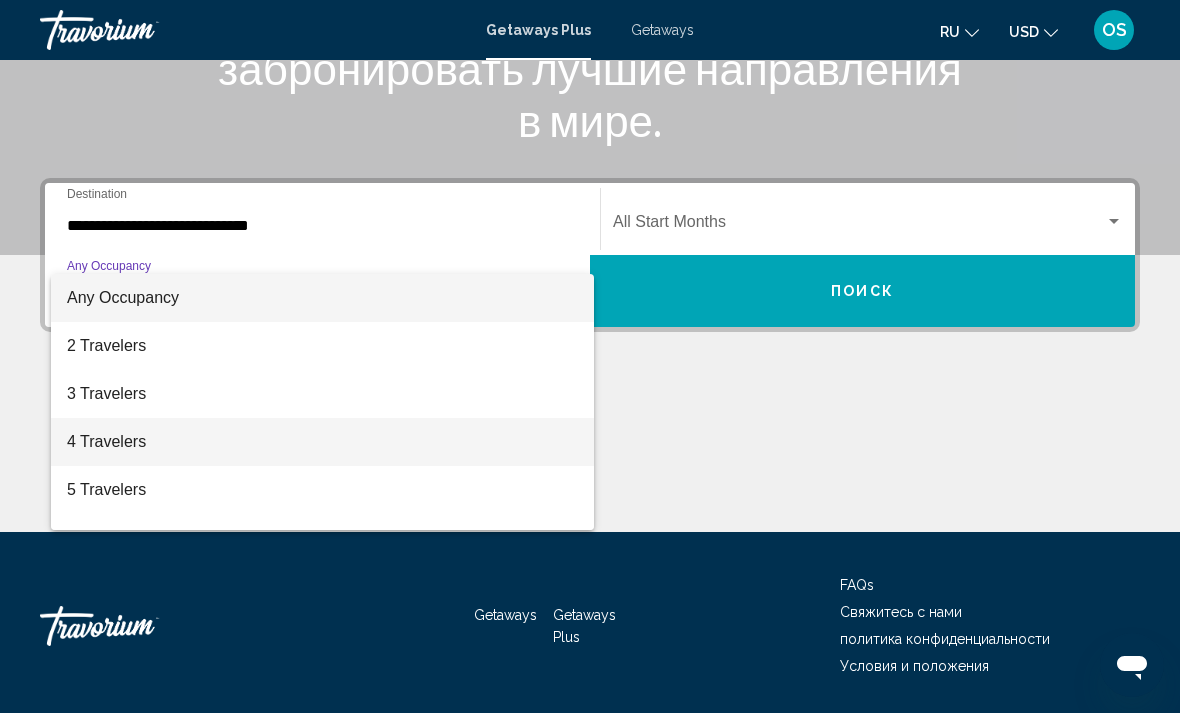 click on "4 Travelers" at bounding box center (322, 442) 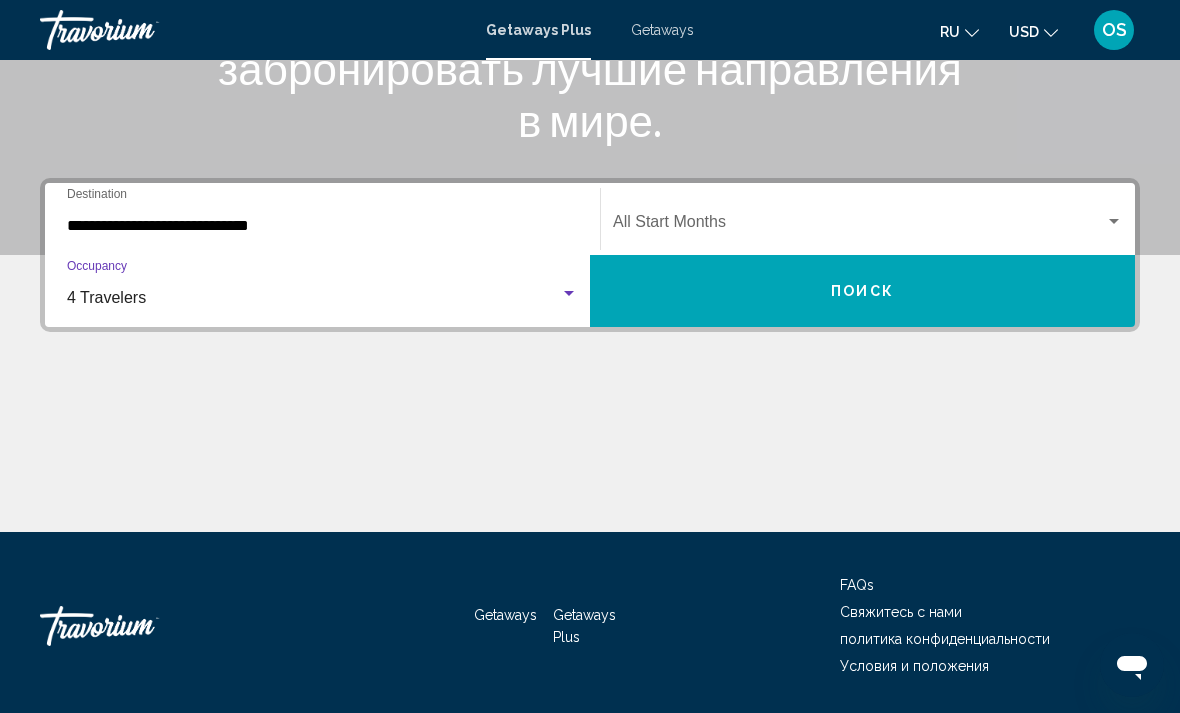 click at bounding box center [859, 226] 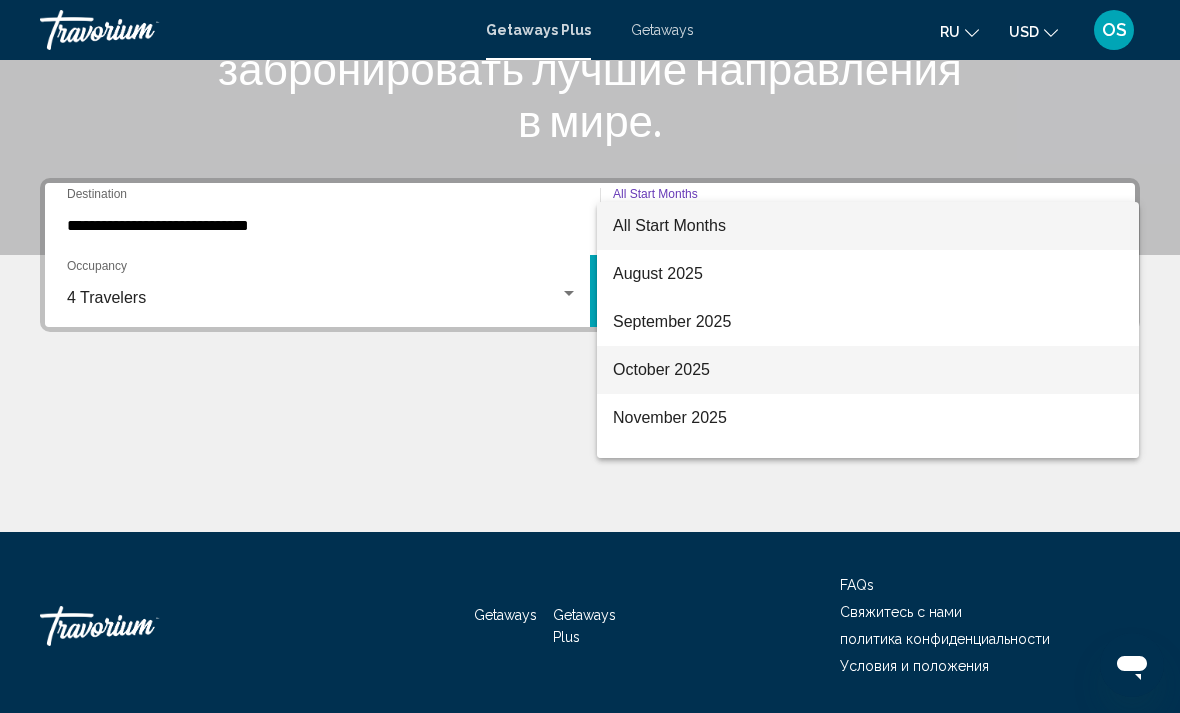 click on "October 2025" at bounding box center (868, 370) 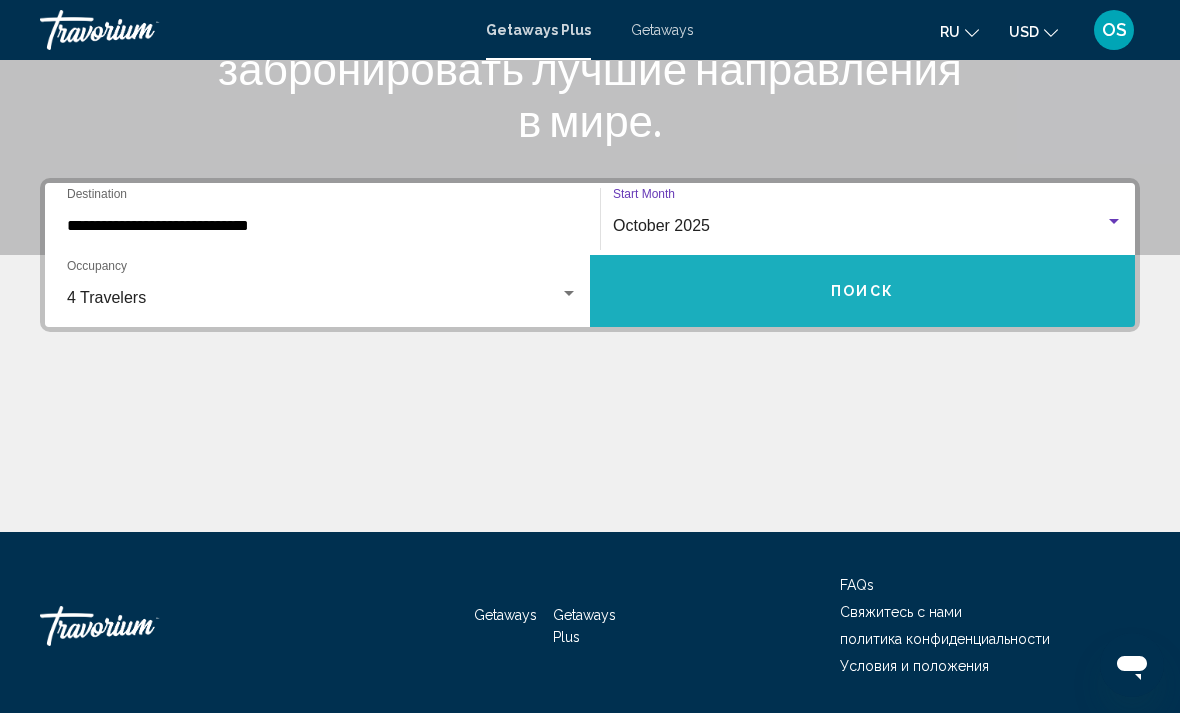 click on "Поиск" at bounding box center (862, 291) 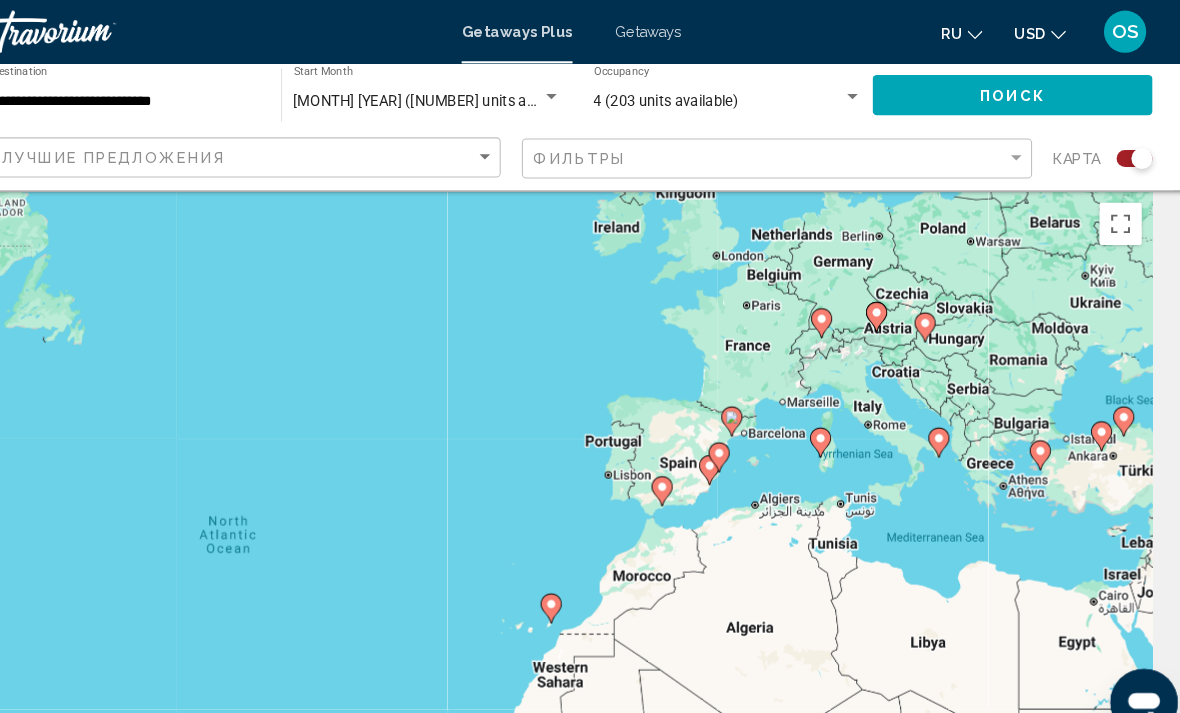 scroll, scrollTop: 26, scrollLeft: 0, axis: vertical 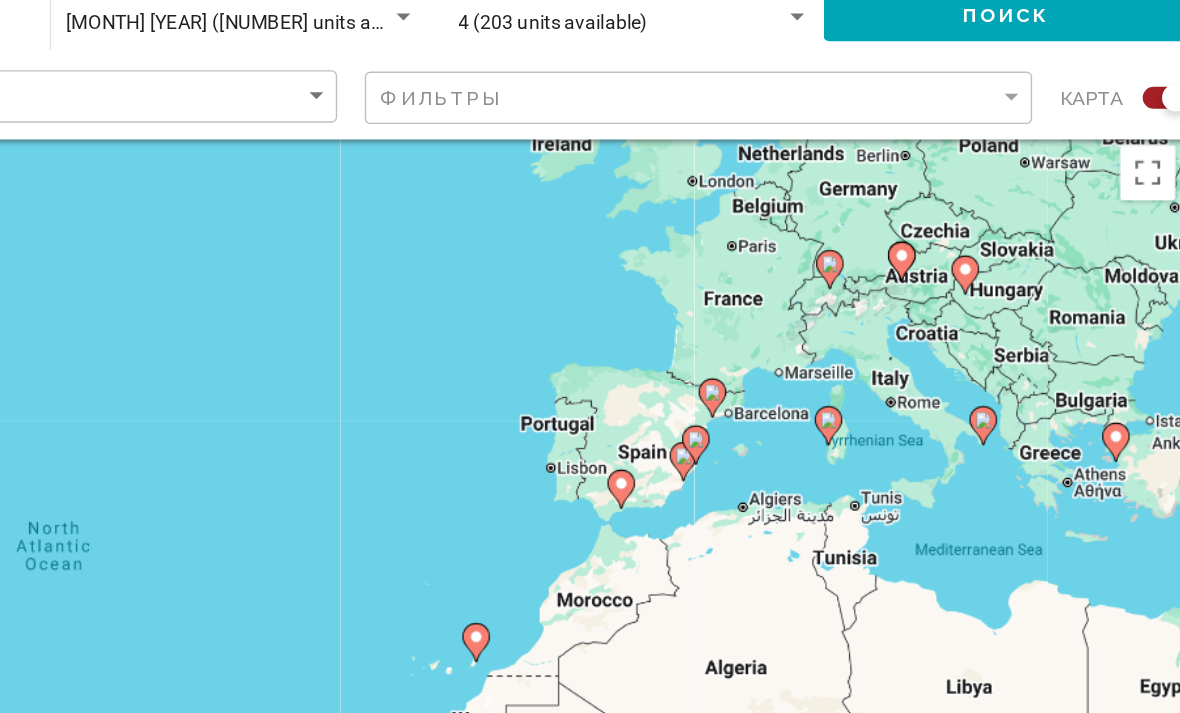 click on "To activate drag with keyboard, press Alt + Enter. Once in keyboard drag state, use the arrow keys to move the marker. To complete the drag, press the Enter key. To cancel, press Escape." at bounding box center (590, 474) 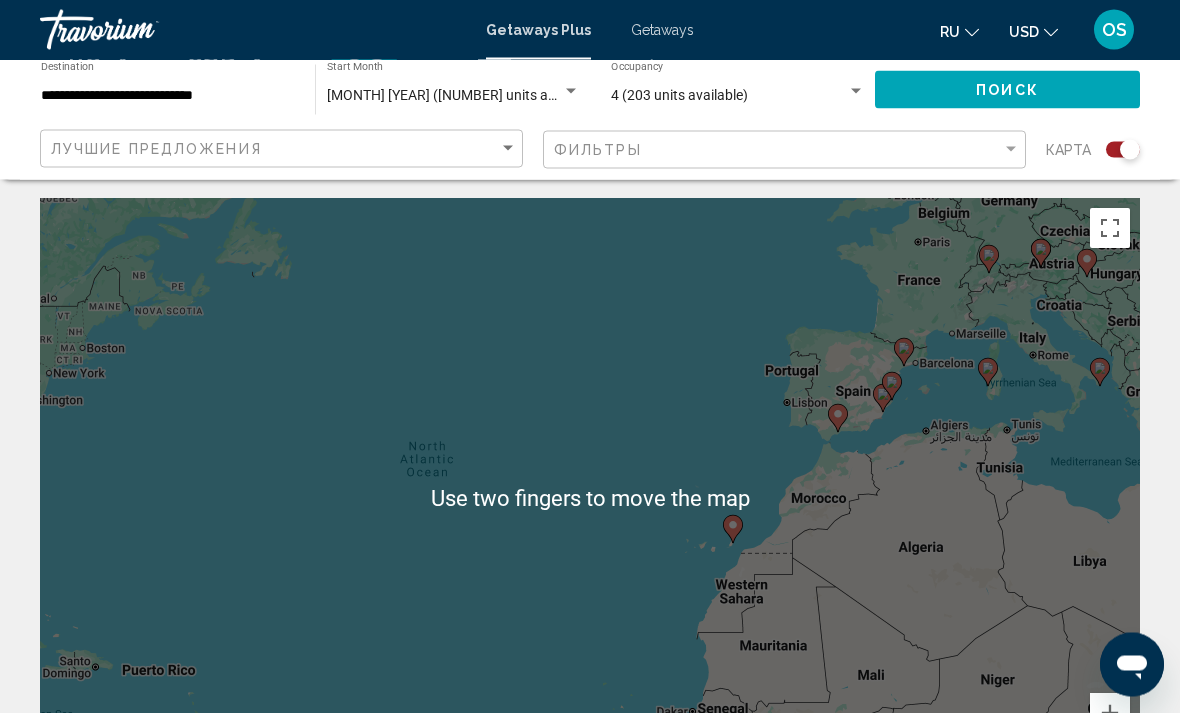scroll, scrollTop: 0, scrollLeft: 0, axis: both 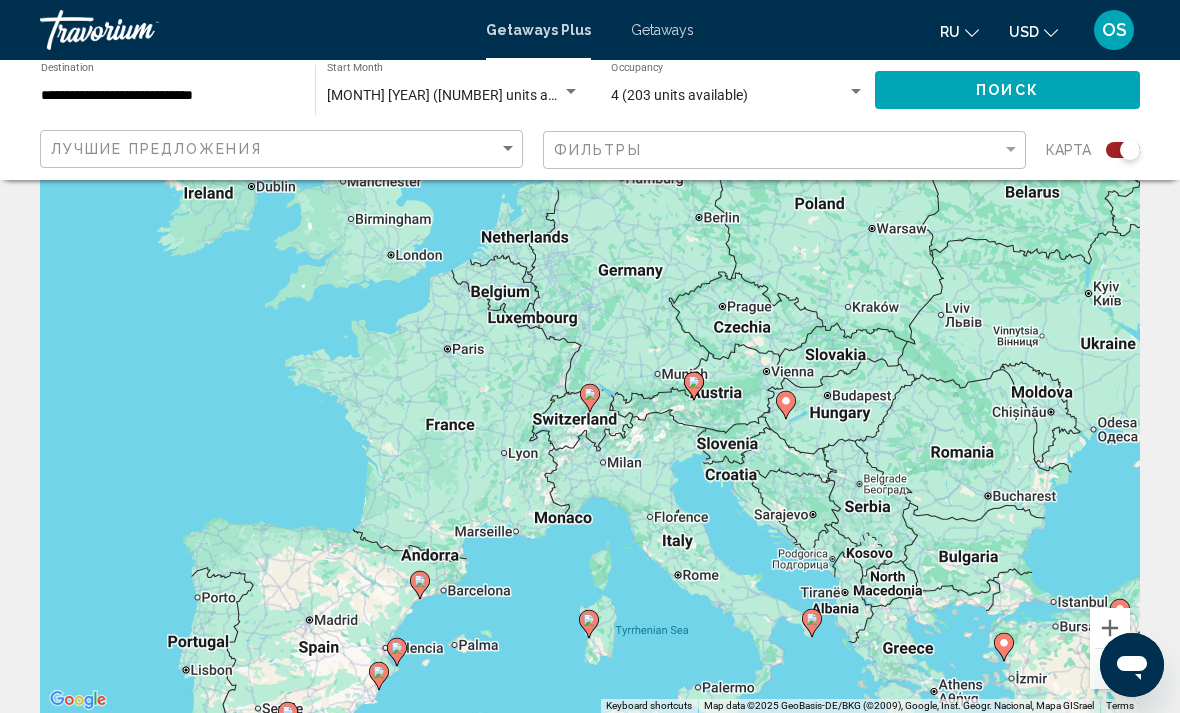 type on "**********" 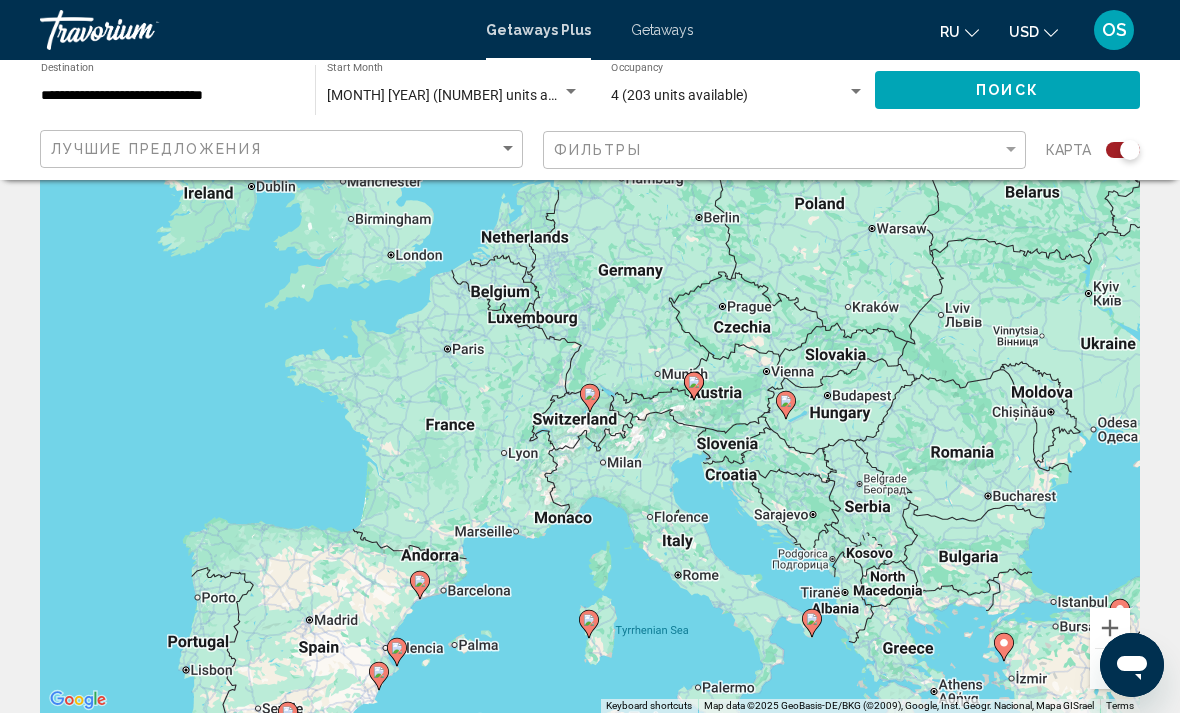 click 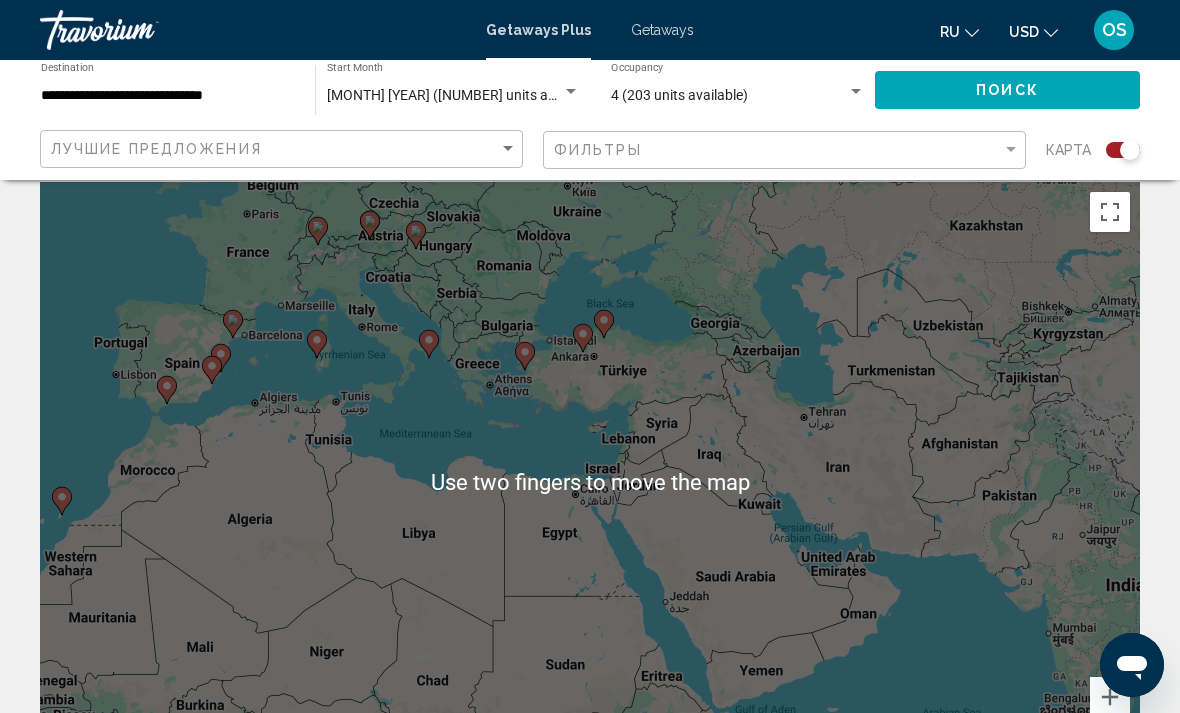 scroll, scrollTop: 9, scrollLeft: 0, axis: vertical 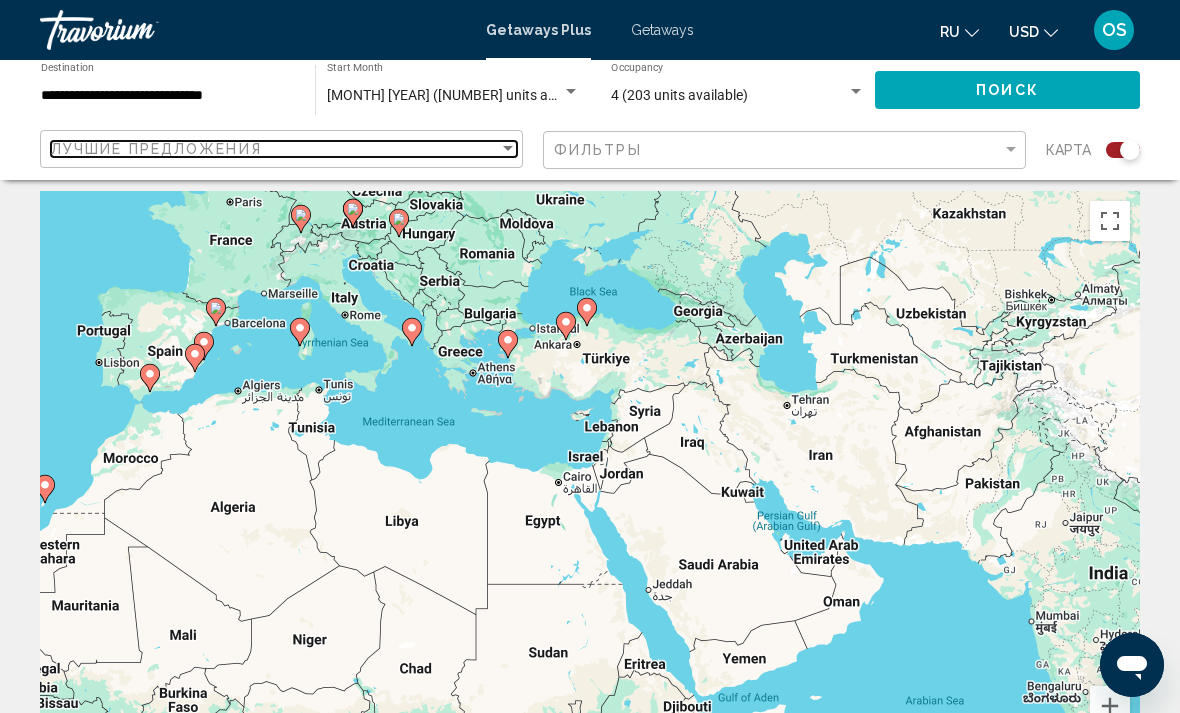 click on "Лучшие предложения" at bounding box center [156, 149] 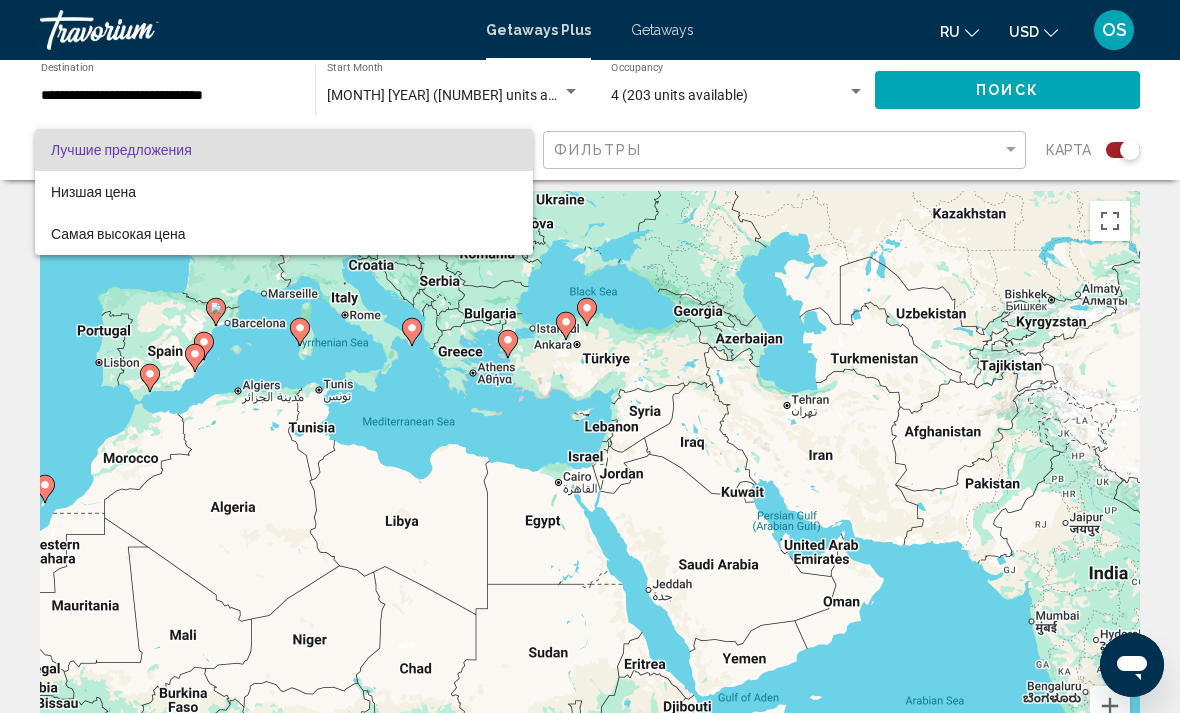 click on "Лучшие предложения" at bounding box center (284, 150) 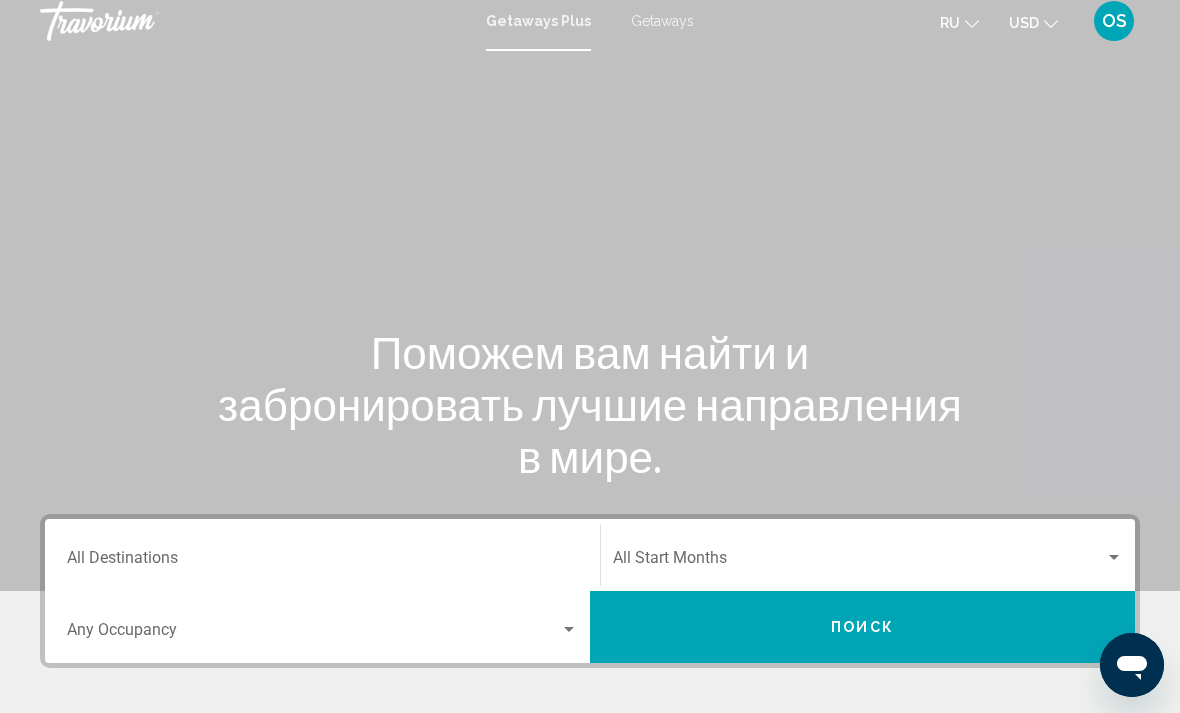 scroll, scrollTop: 0, scrollLeft: 0, axis: both 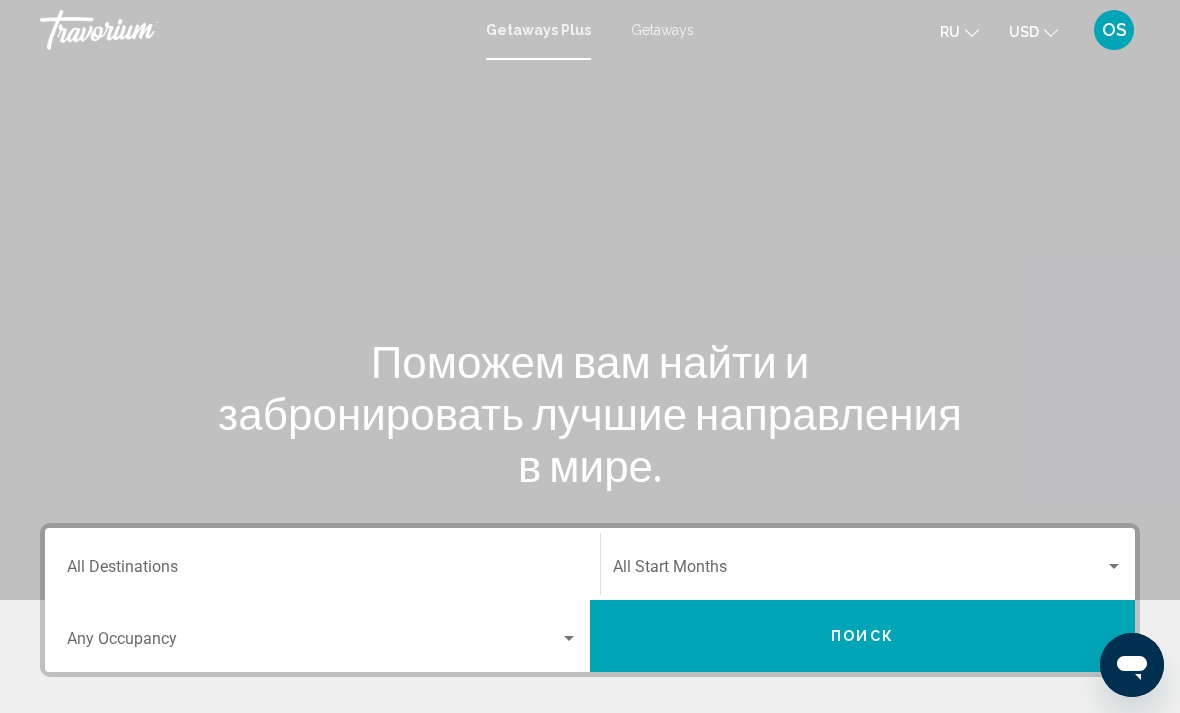 click on "Destination All Destinations" at bounding box center (322, 564) 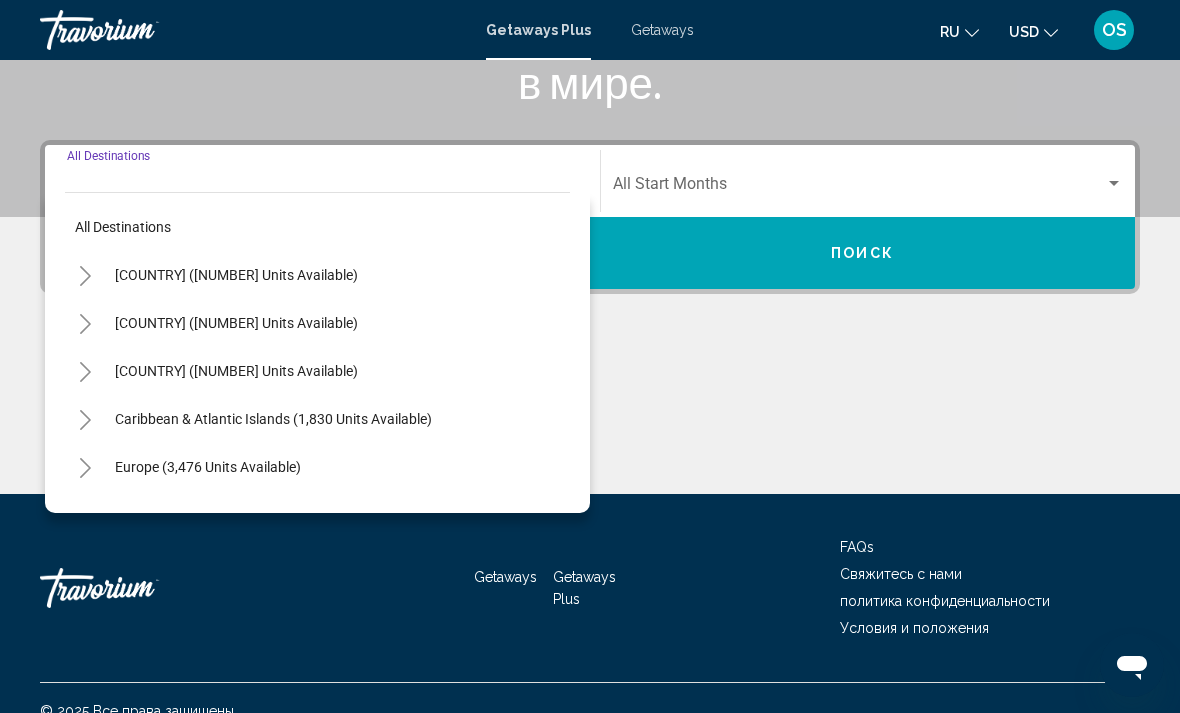 scroll, scrollTop: 409, scrollLeft: 0, axis: vertical 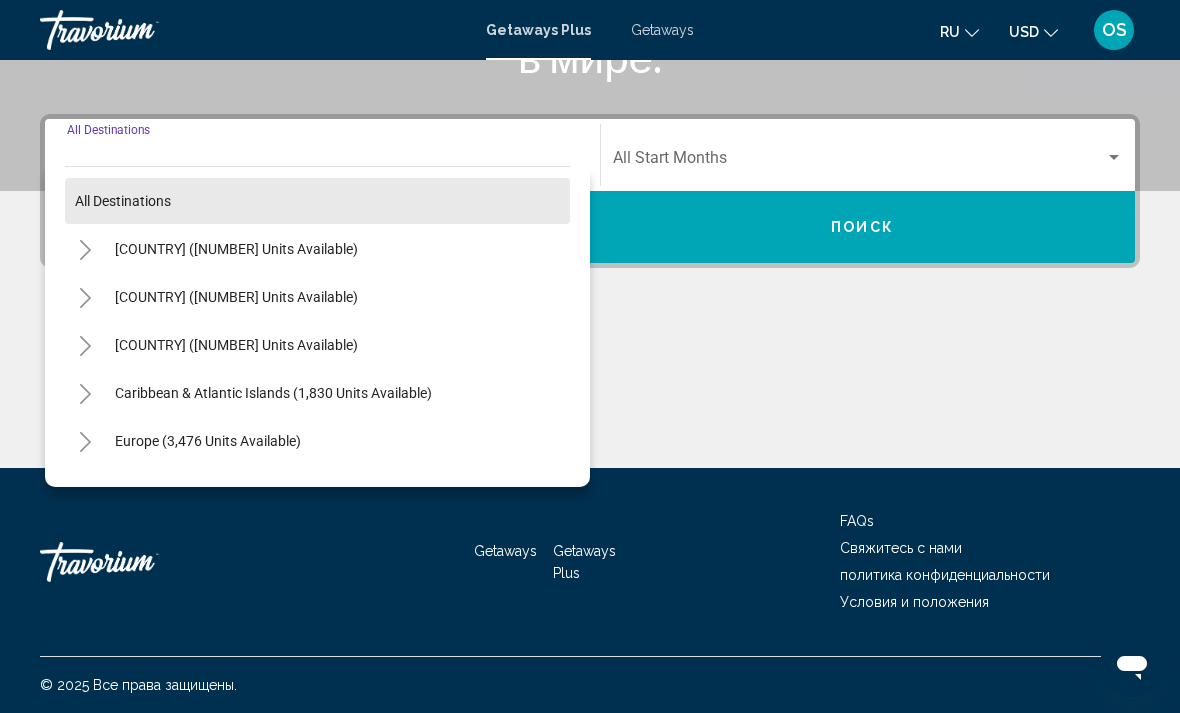 click on "All destinations" at bounding box center [317, 201] 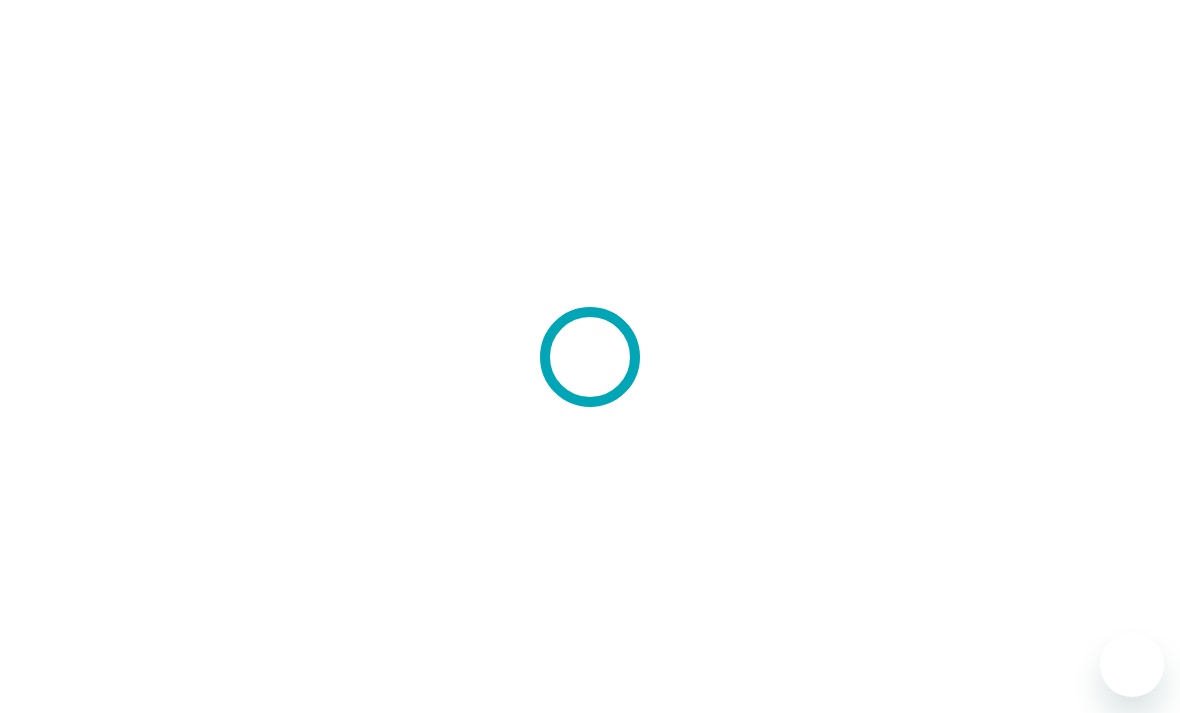scroll, scrollTop: 0, scrollLeft: 0, axis: both 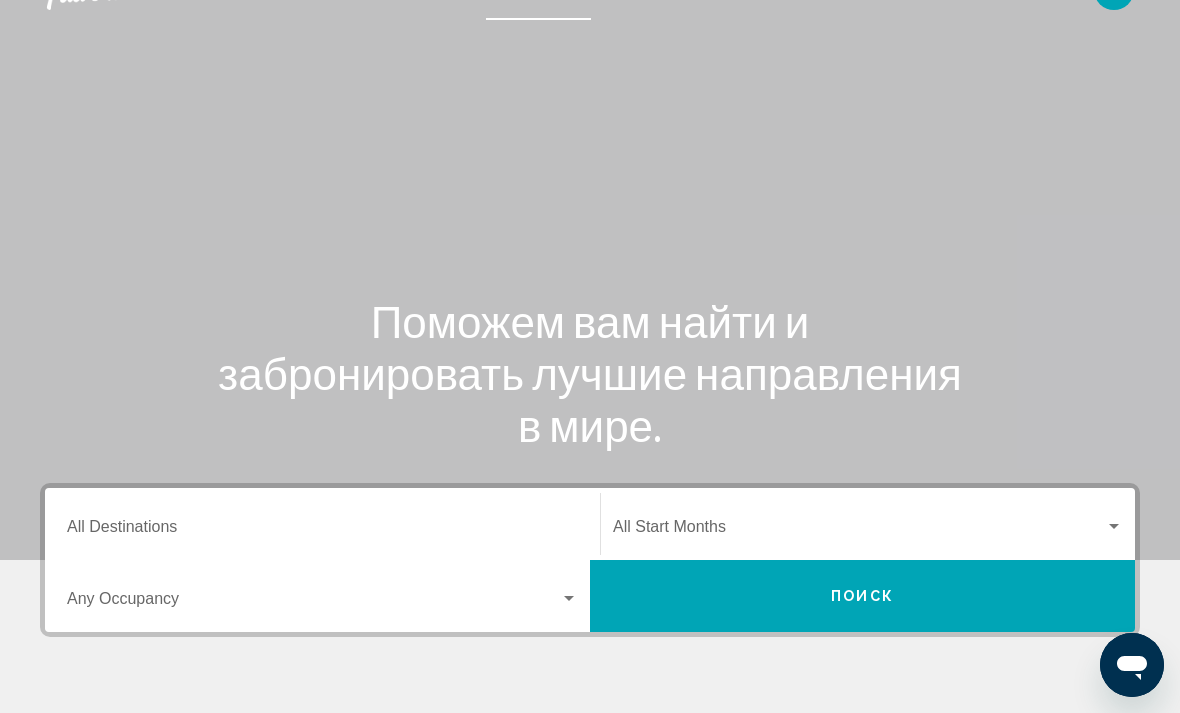 click on "Destination All Destinations" at bounding box center (322, 531) 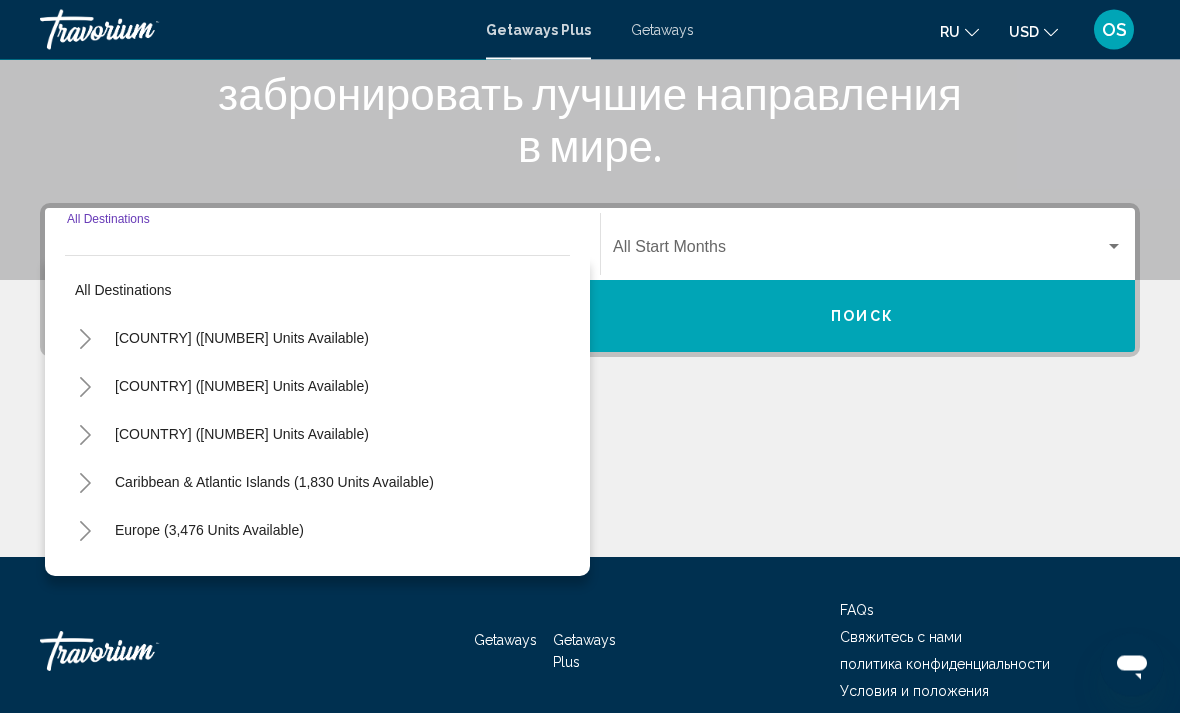 scroll, scrollTop: 345, scrollLeft: 0, axis: vertical 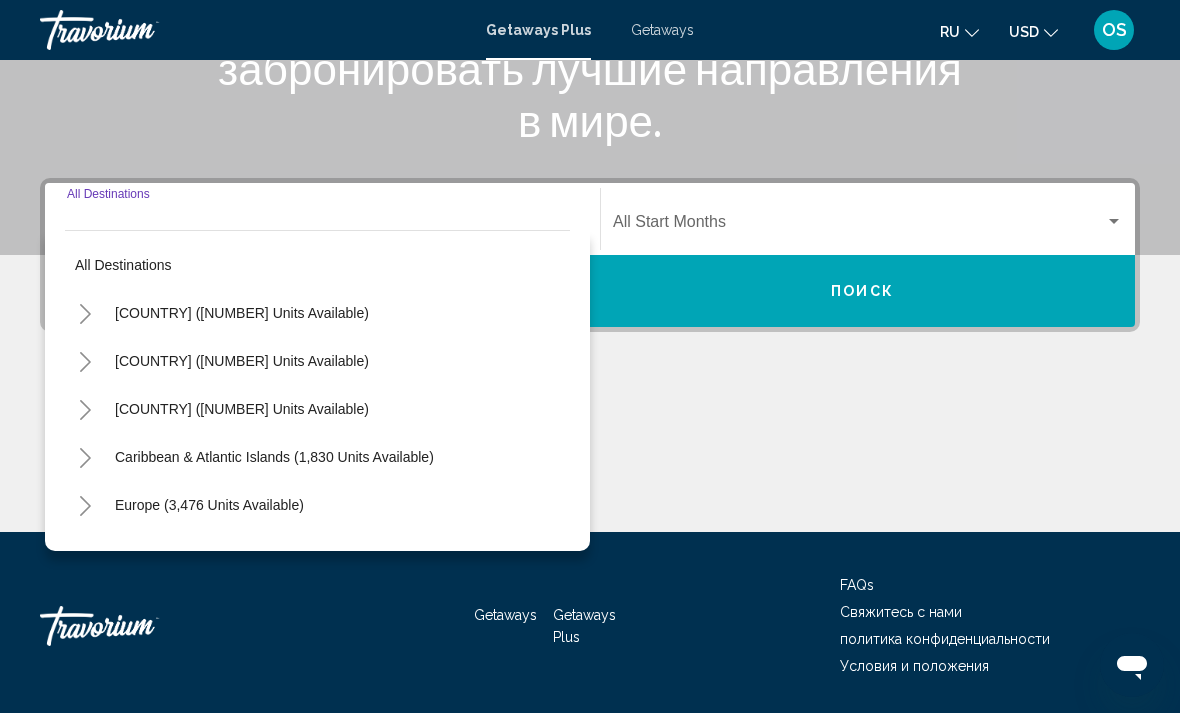 click on "Destination All Destinations" at bounding box center [322, 226] 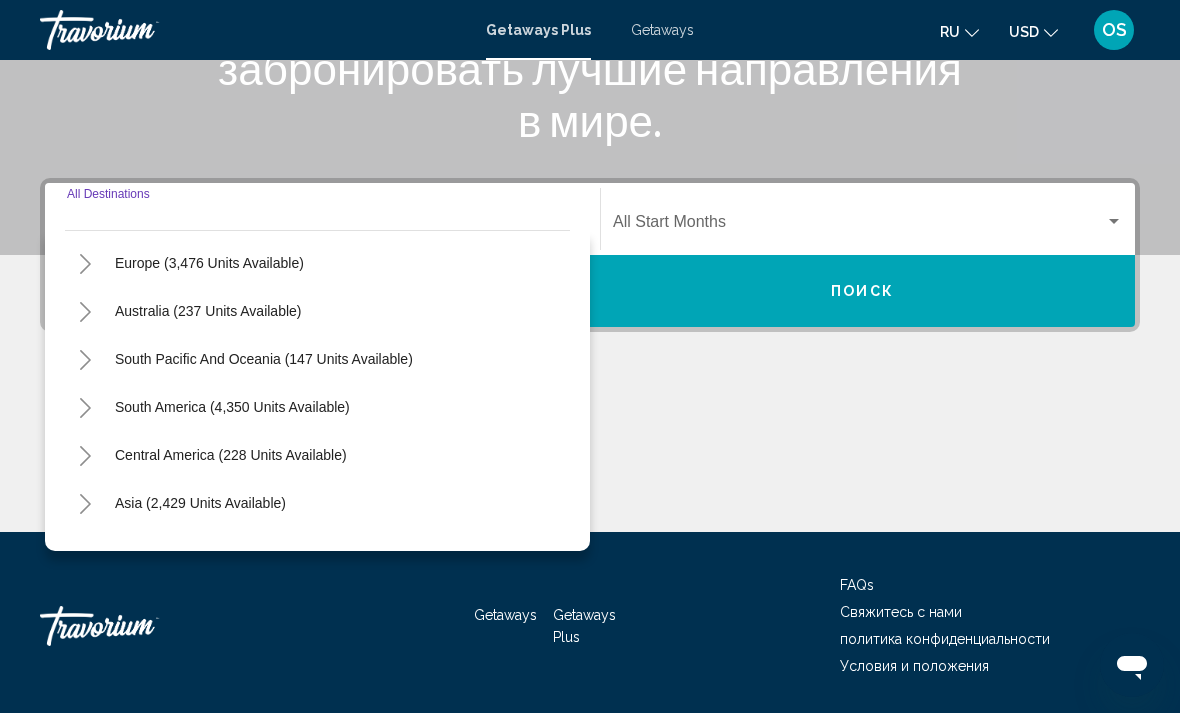 scroll, scrollTop: 234, scrollLeft: 0, axis: vertical 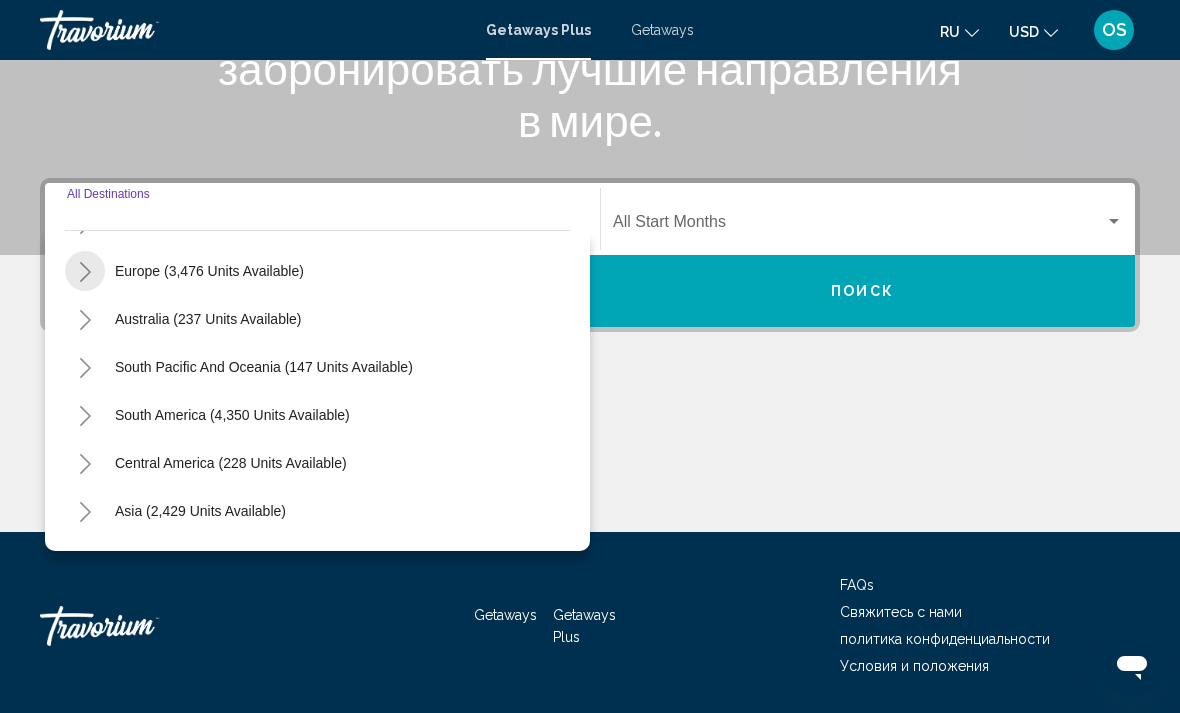 click 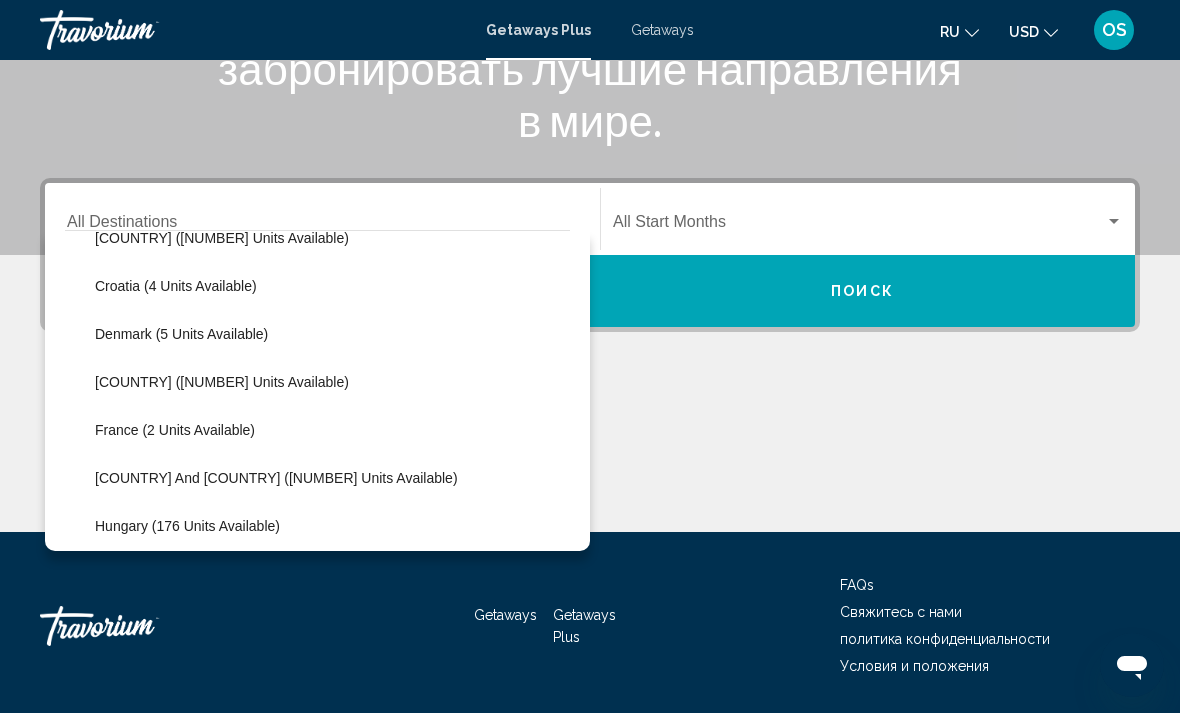 scroll, scrollTop: 371, scrollLeft: 0, axis: vertical 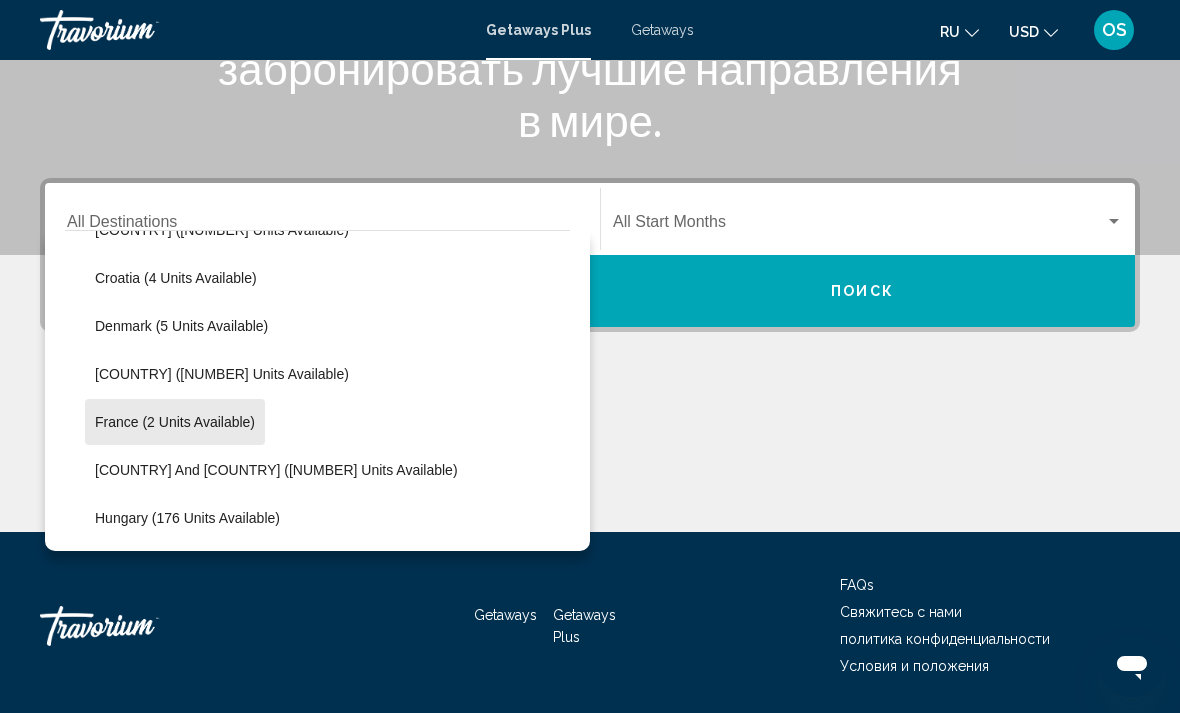 click on "France (2 units available)" 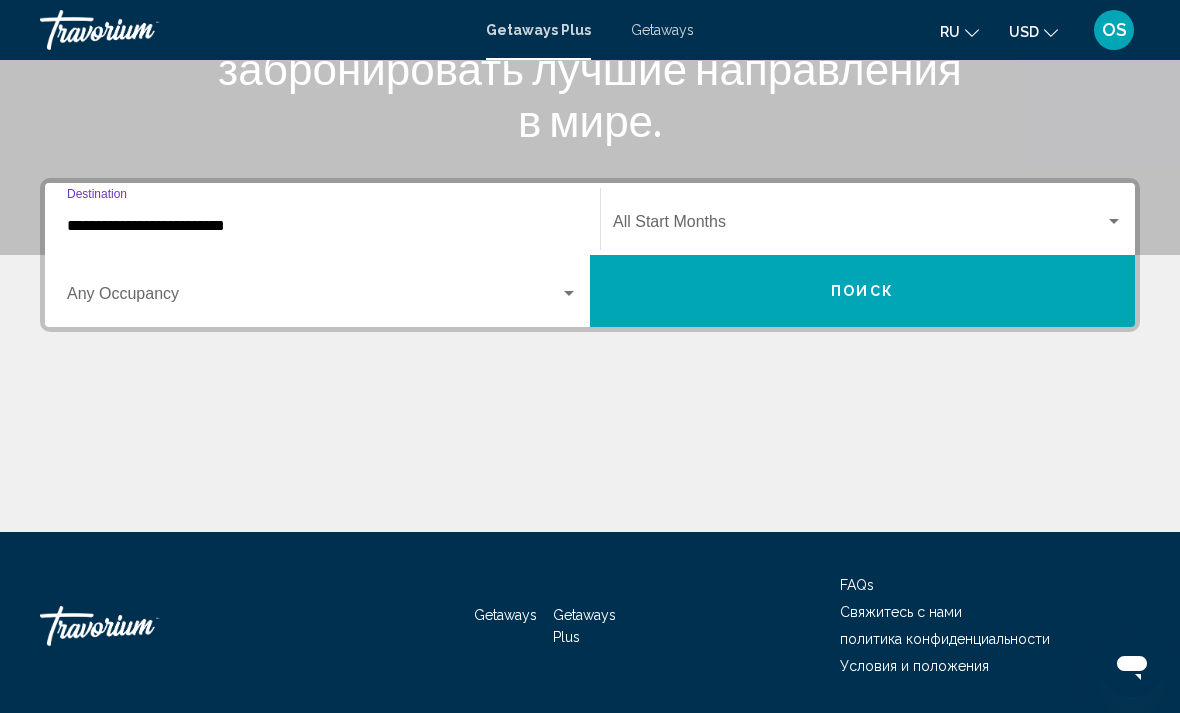 click at bounding box center (313, 298) 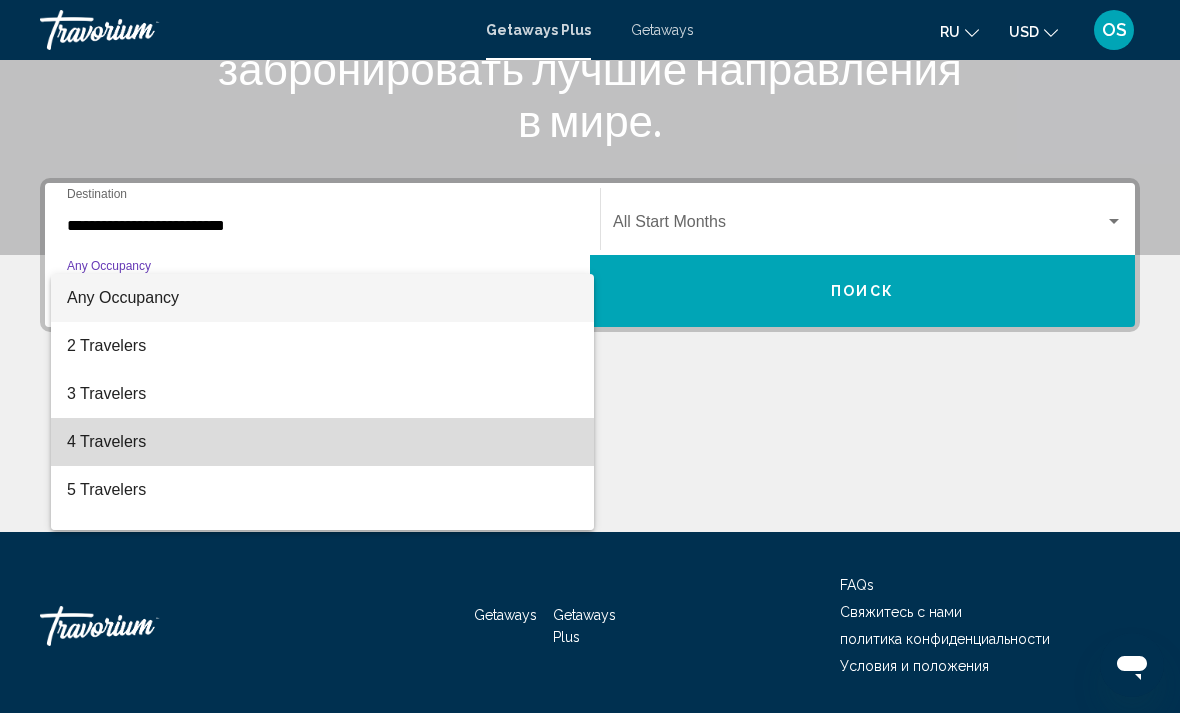 click on "4 Travelers" at bounding box center (322, 442) 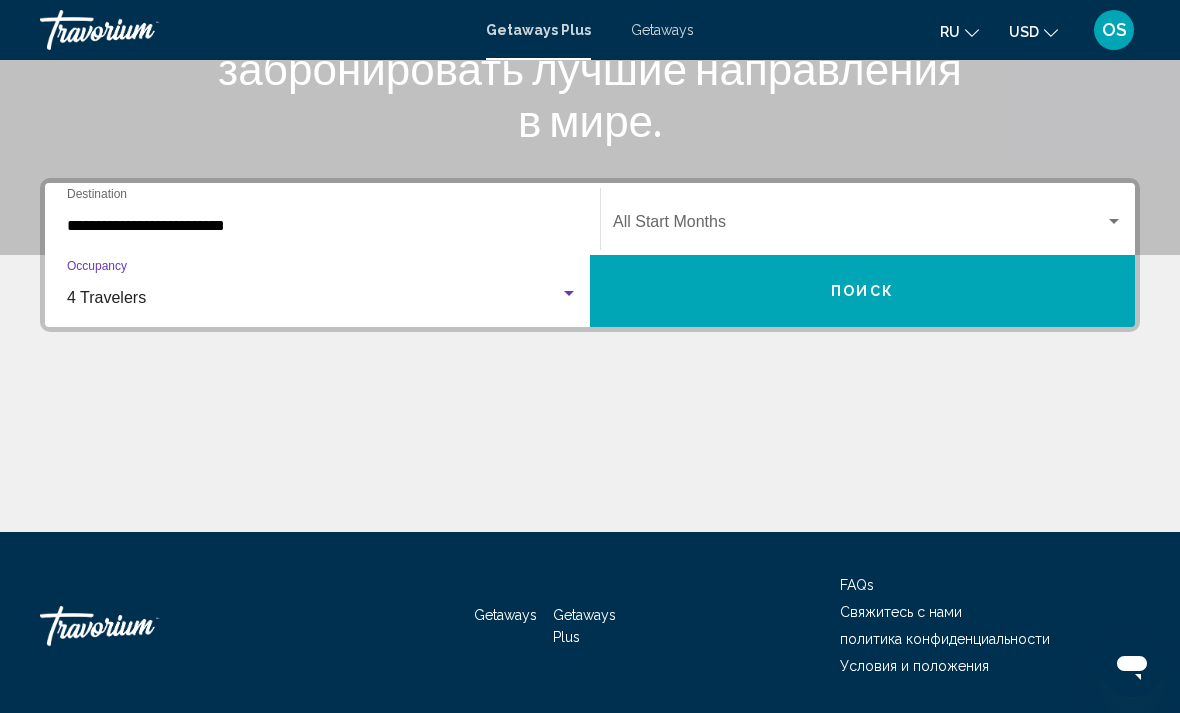 click at bounding box center [859, 226] 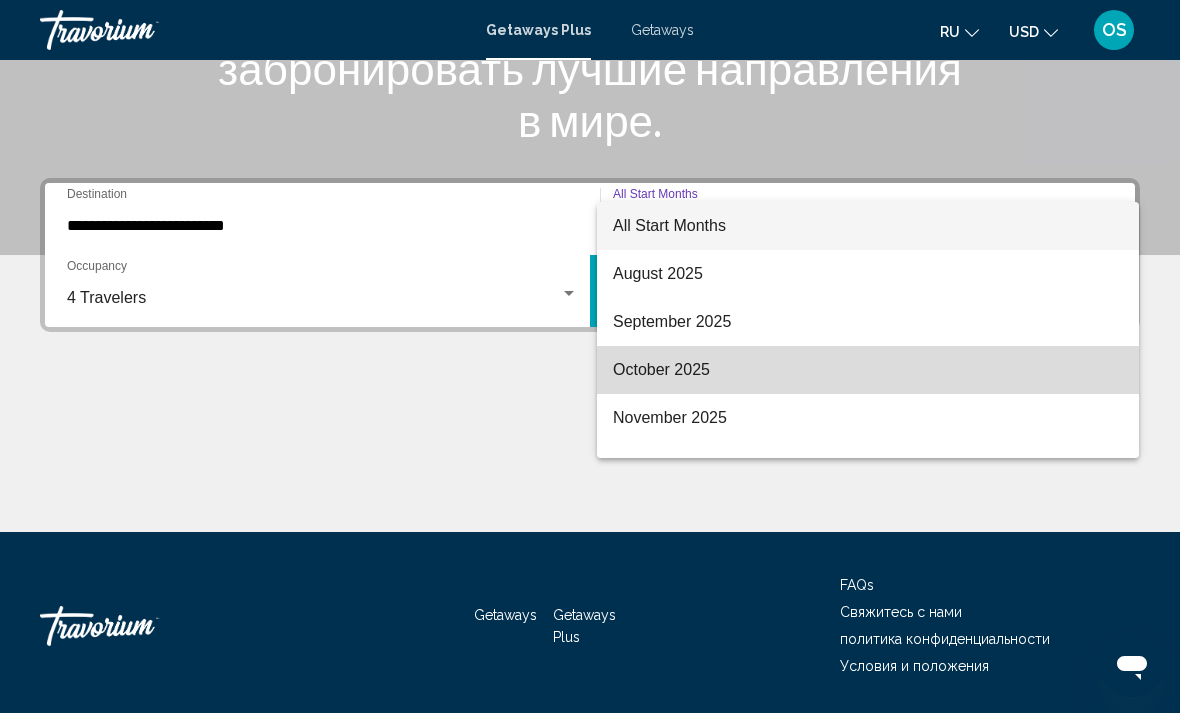 click on "October 2025" at bounding box center [868, 370] 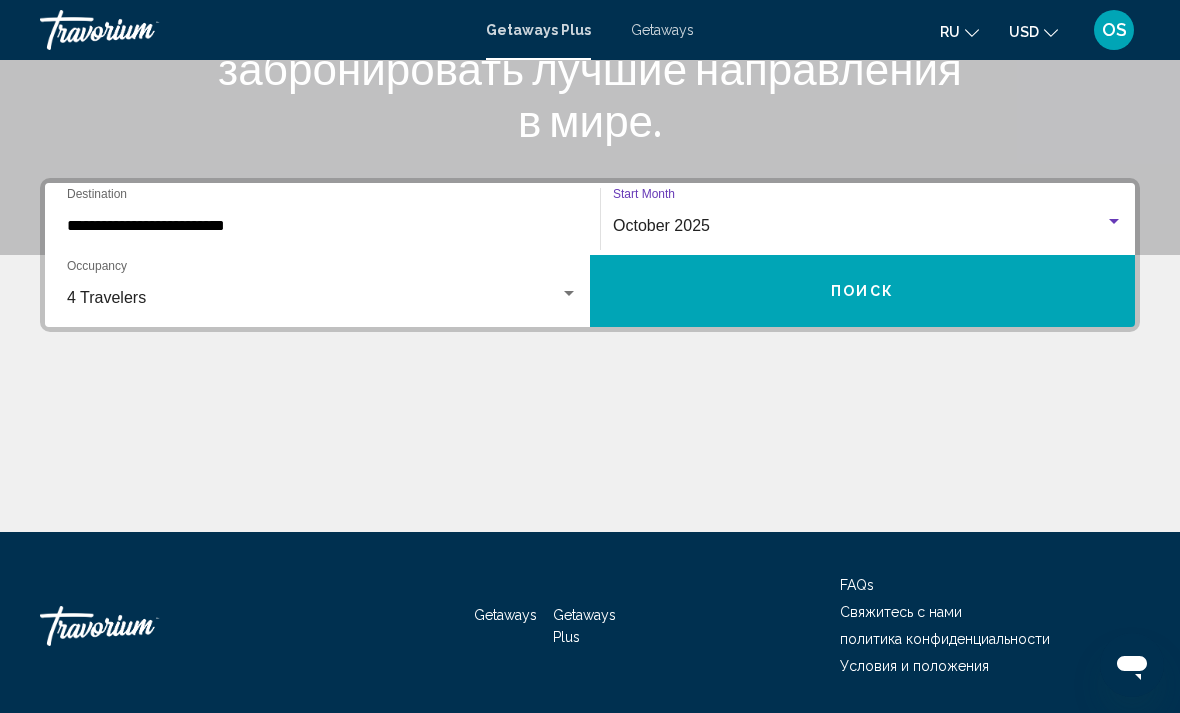 click on "Поиск" at bounding box center [862, 292] 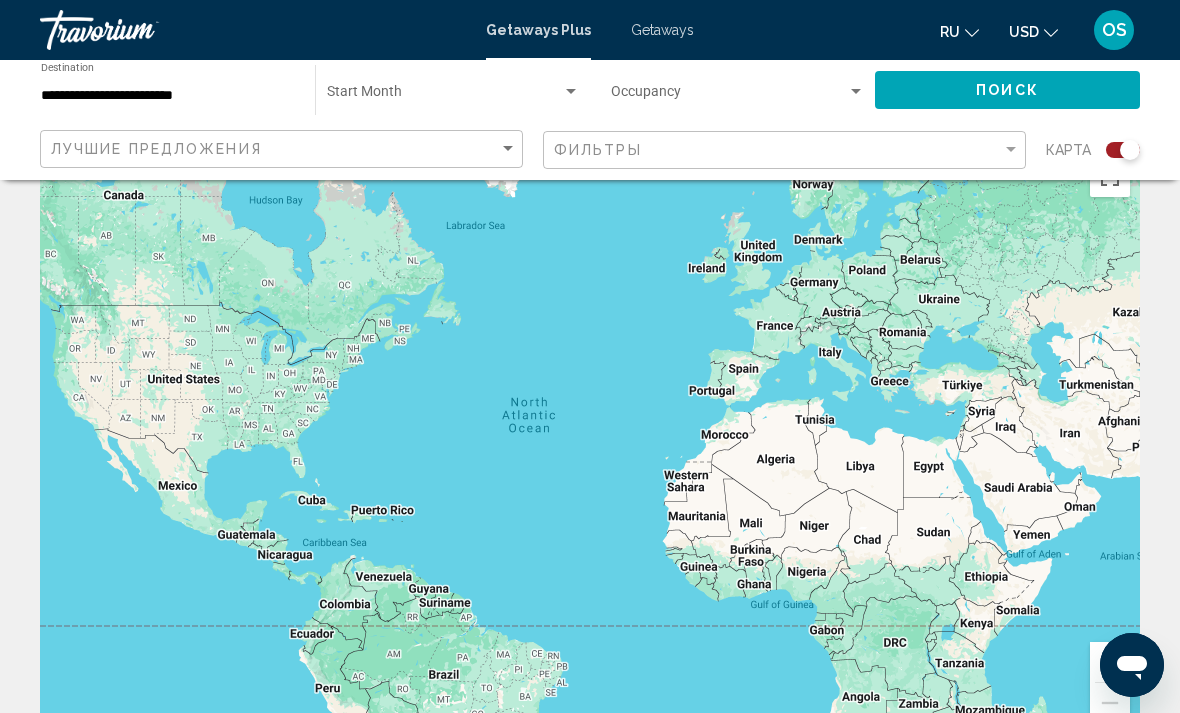 scroll, scrollTop: 0, scrollLeft: 0, axis: both 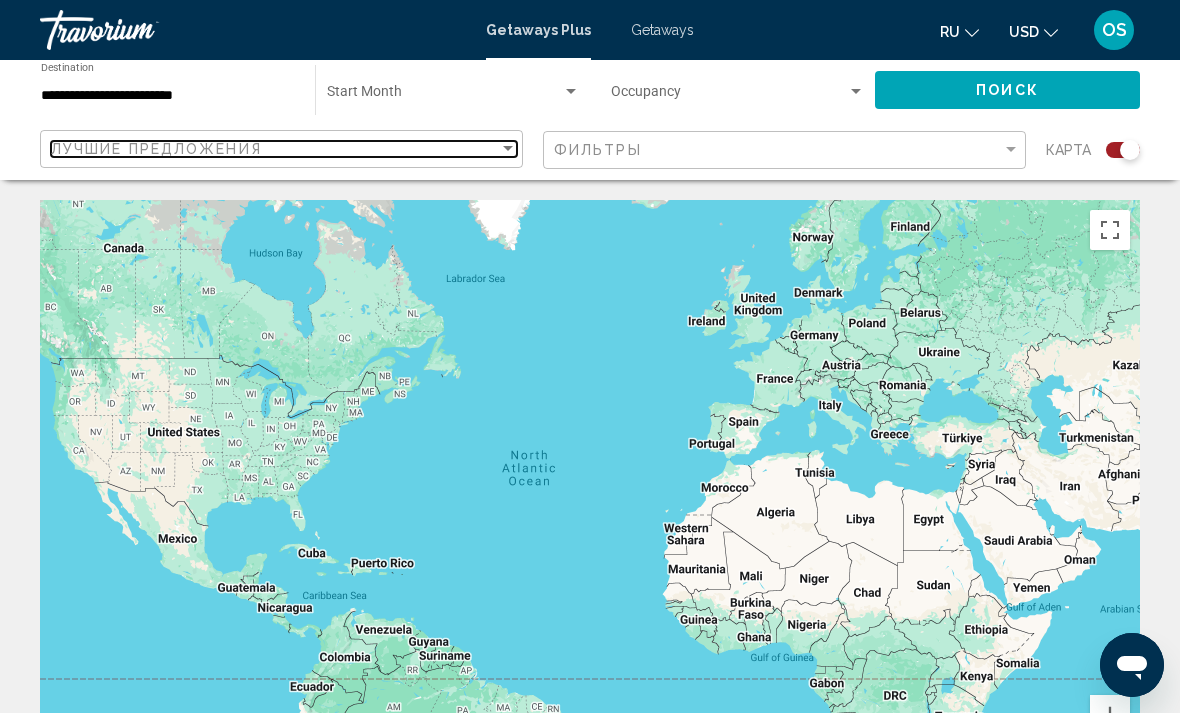 click on "Лучшие предложения" at bounding box center [275, 149] 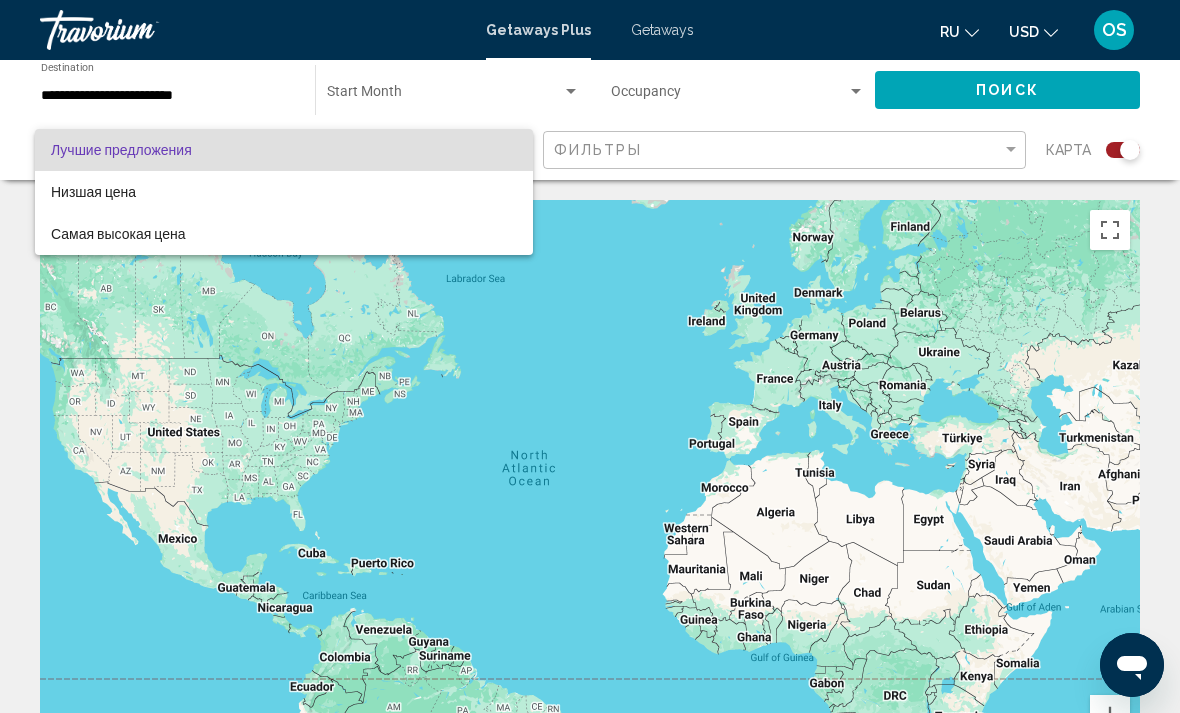 click at bounding box center [590, 356] 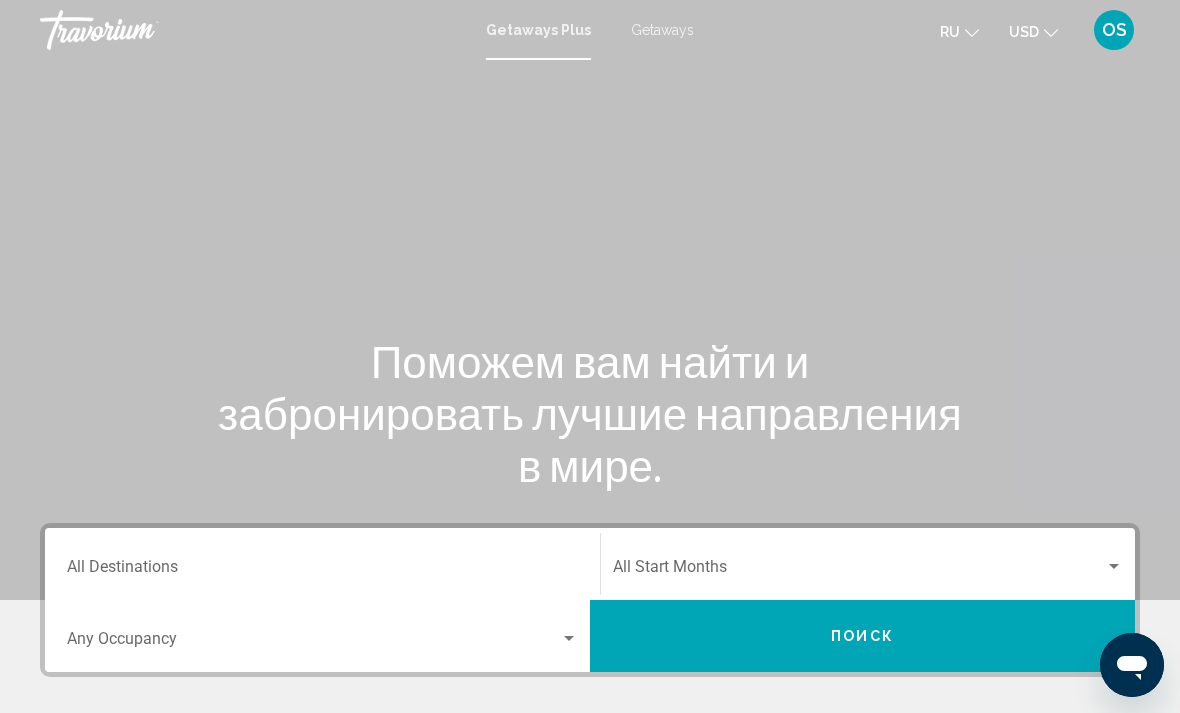 click on "Getaways" at bounding box center [662, 30] 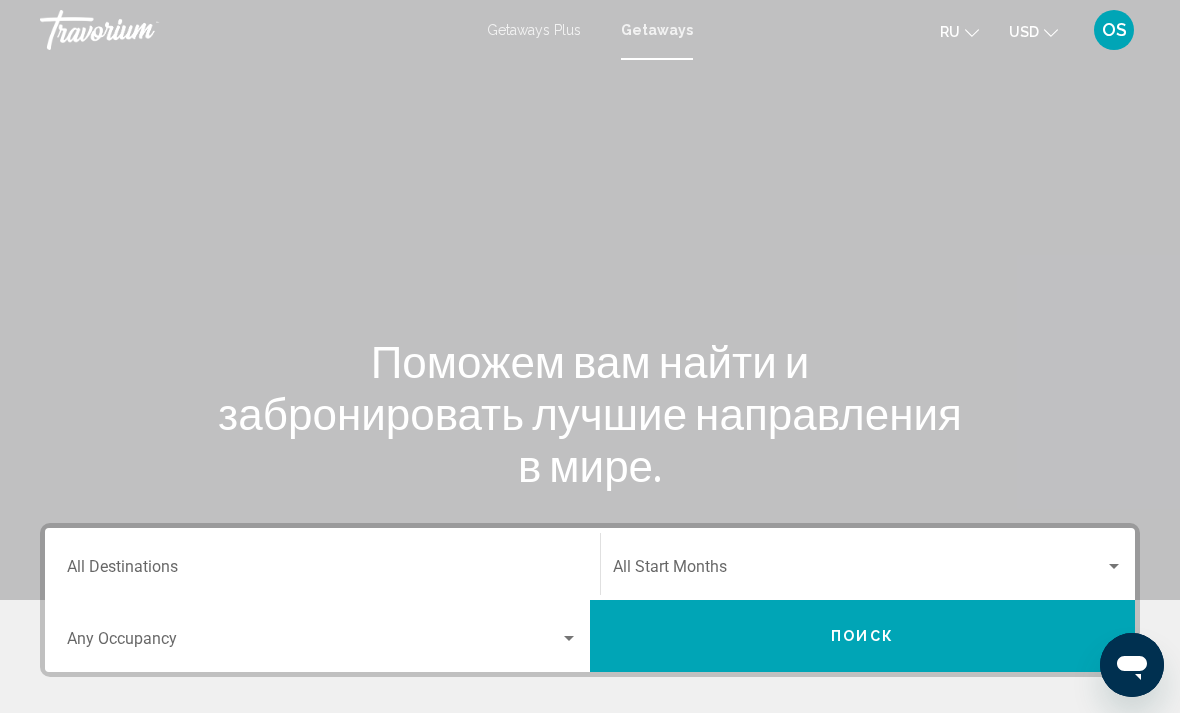 click on "Getaways Plus" at bounding box center (534, 30) 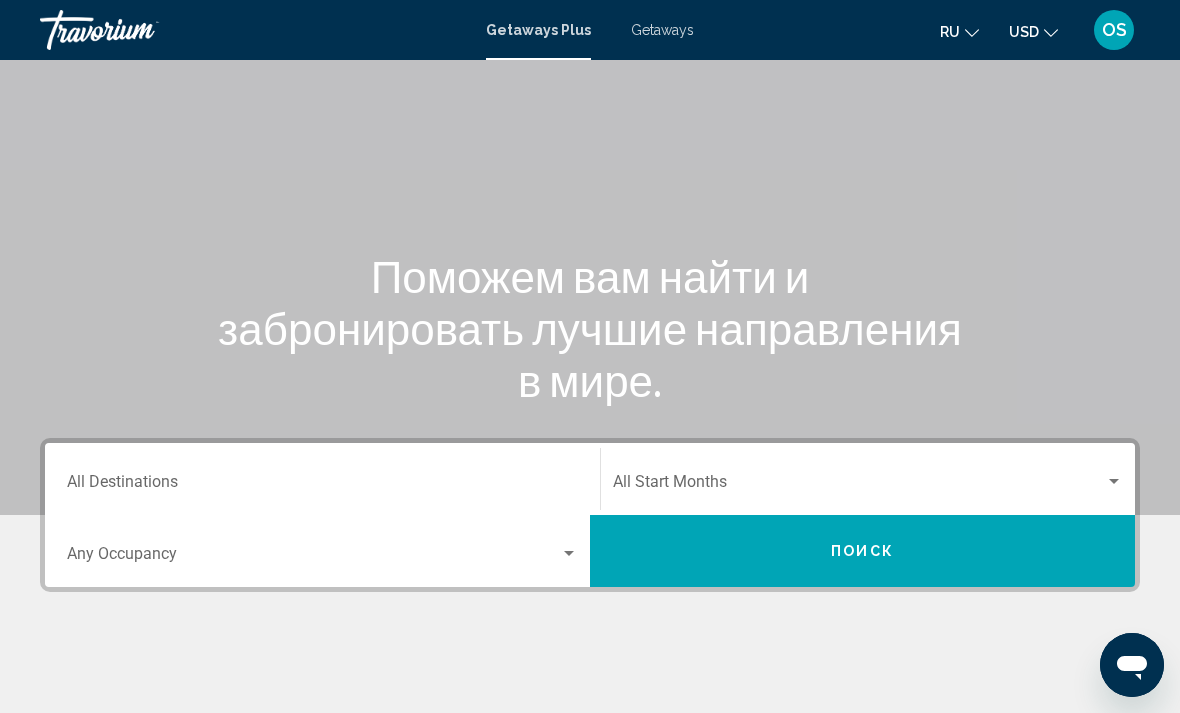 scroll, scrollTop: 87, scrollLeft: 0, axis: vertical 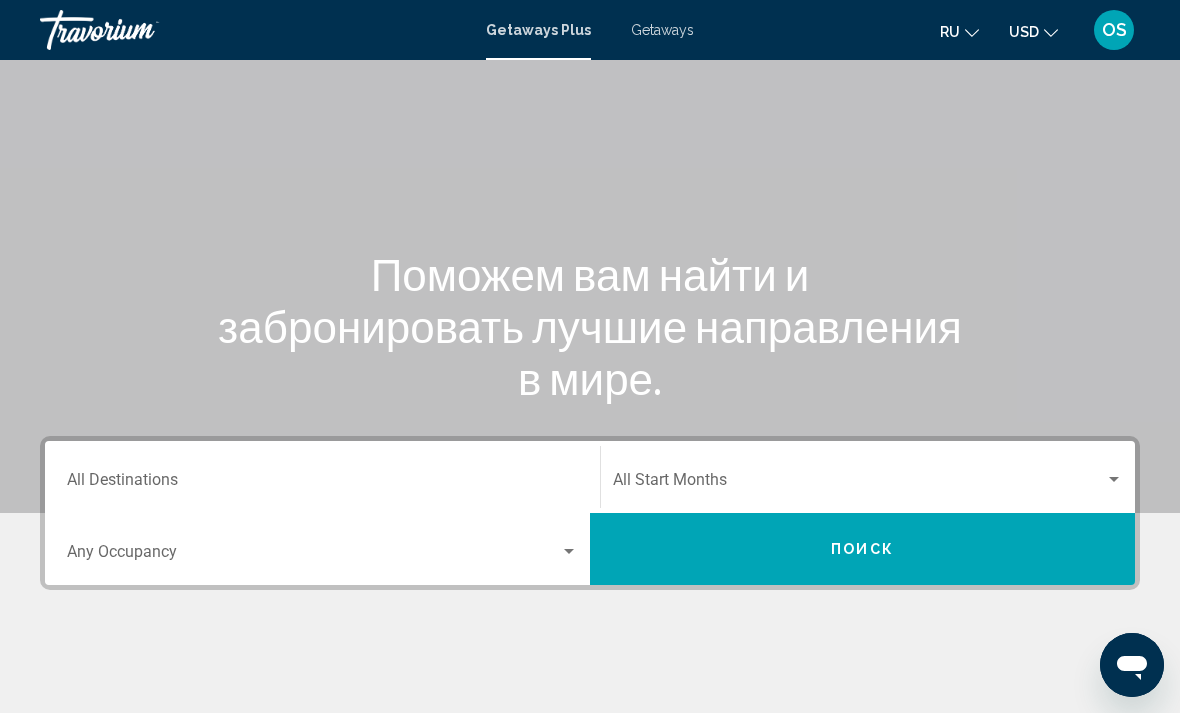 click on "Destination All Destinations" at bounding box center [322, 484] 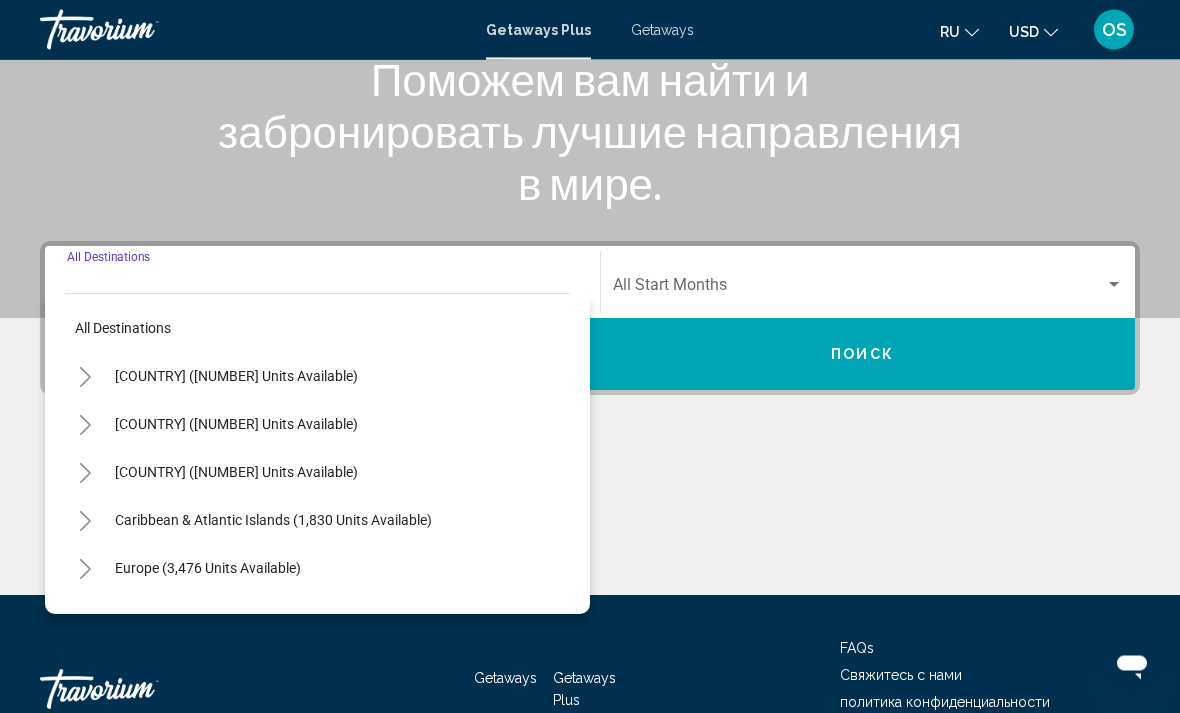 scroll, scrollTop: 345, scrollLeft: 0, axis: vertical 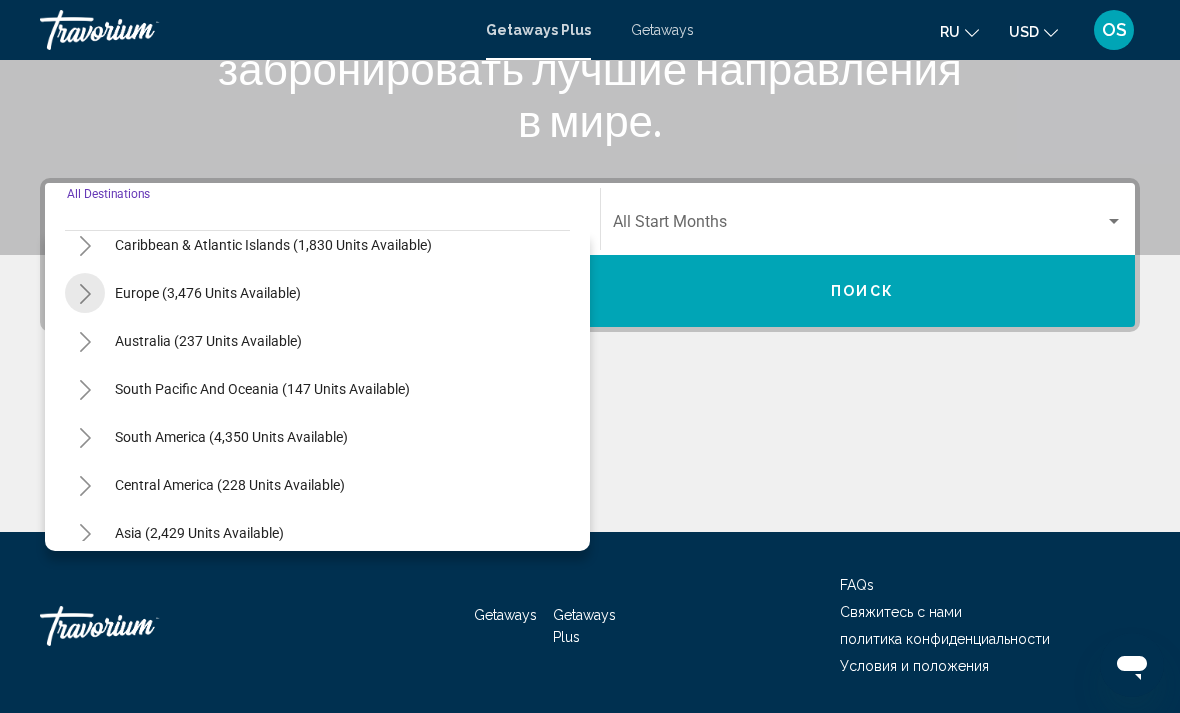 click 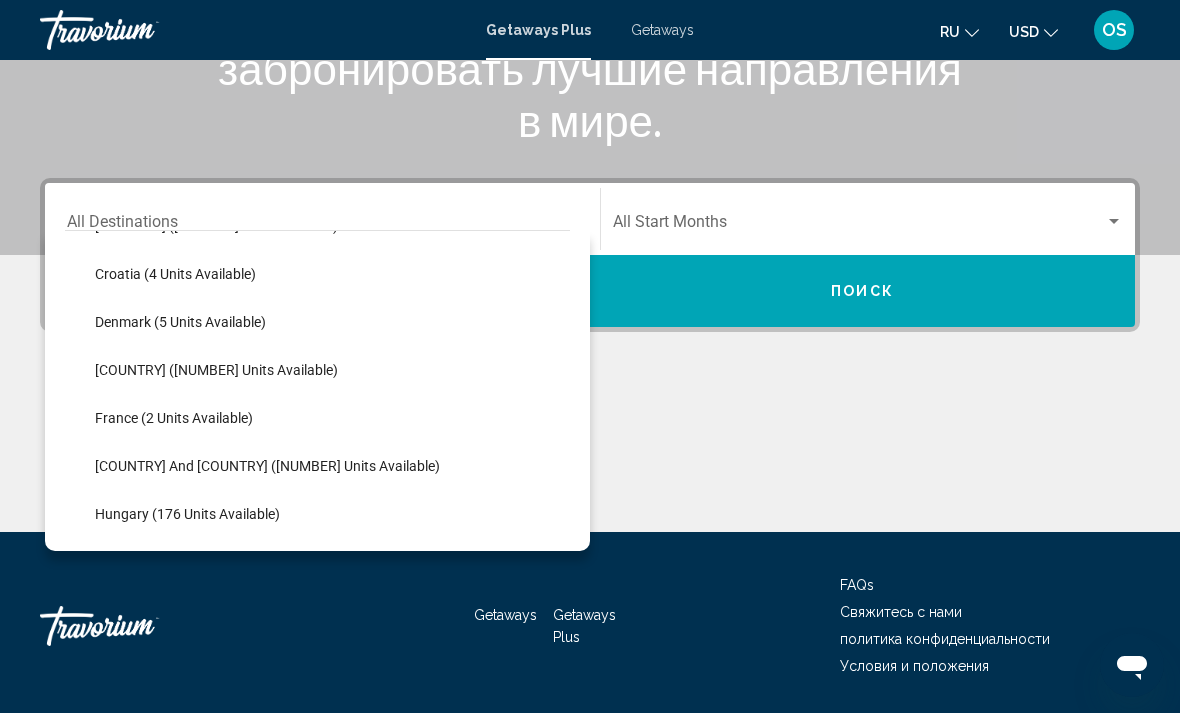 scroll, scrollTop: 377, scrollLeft: 0, axis: vertical 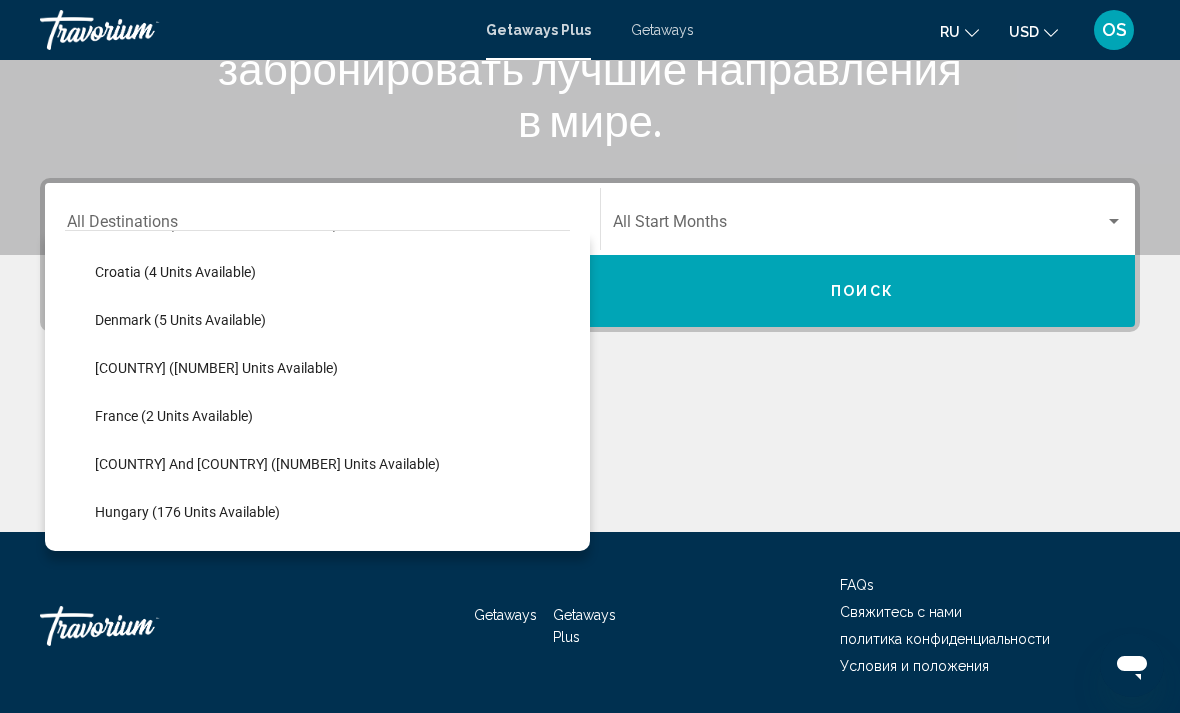 click on "France (2 units available)" 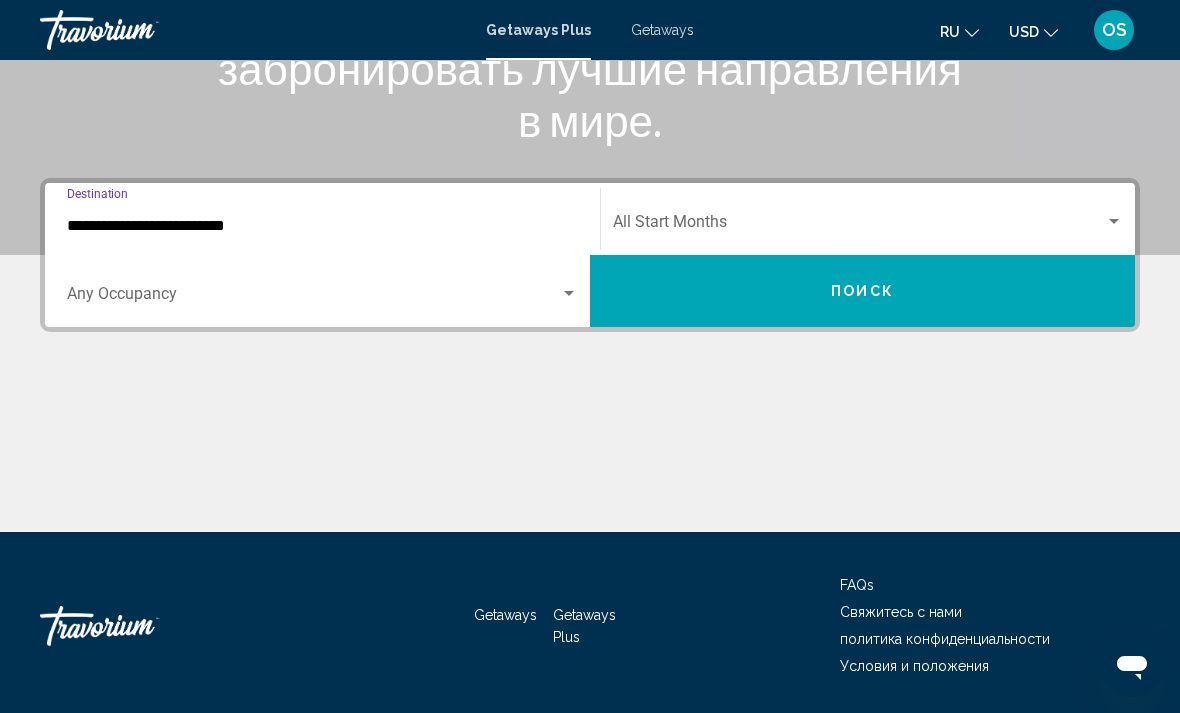 click at bounding box center [313, 298] 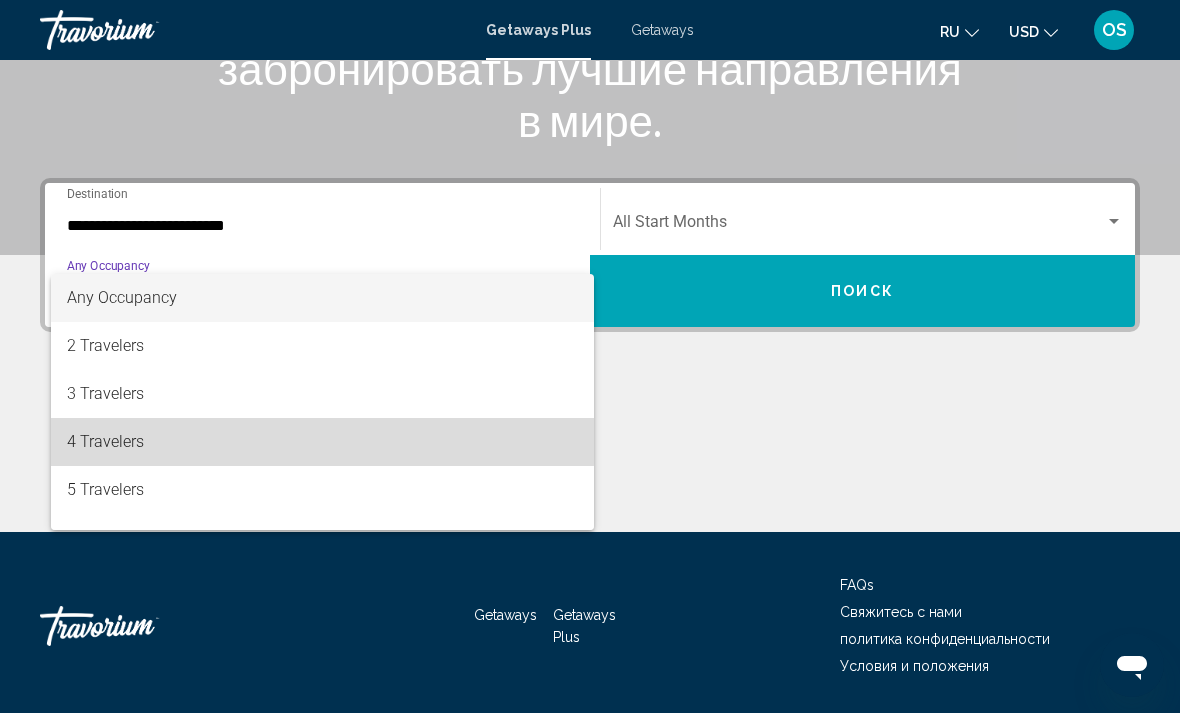 click on "4 Travelers" at bounding box center (322, 442) 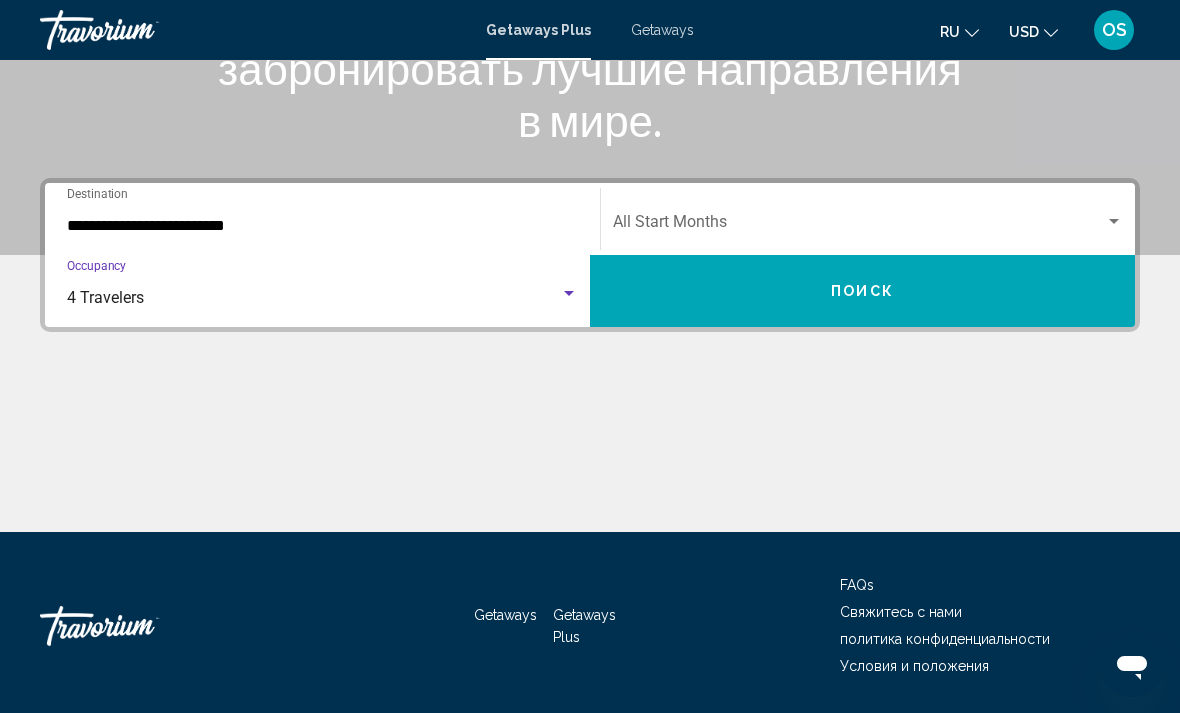 click at bounding box center (859, 226) 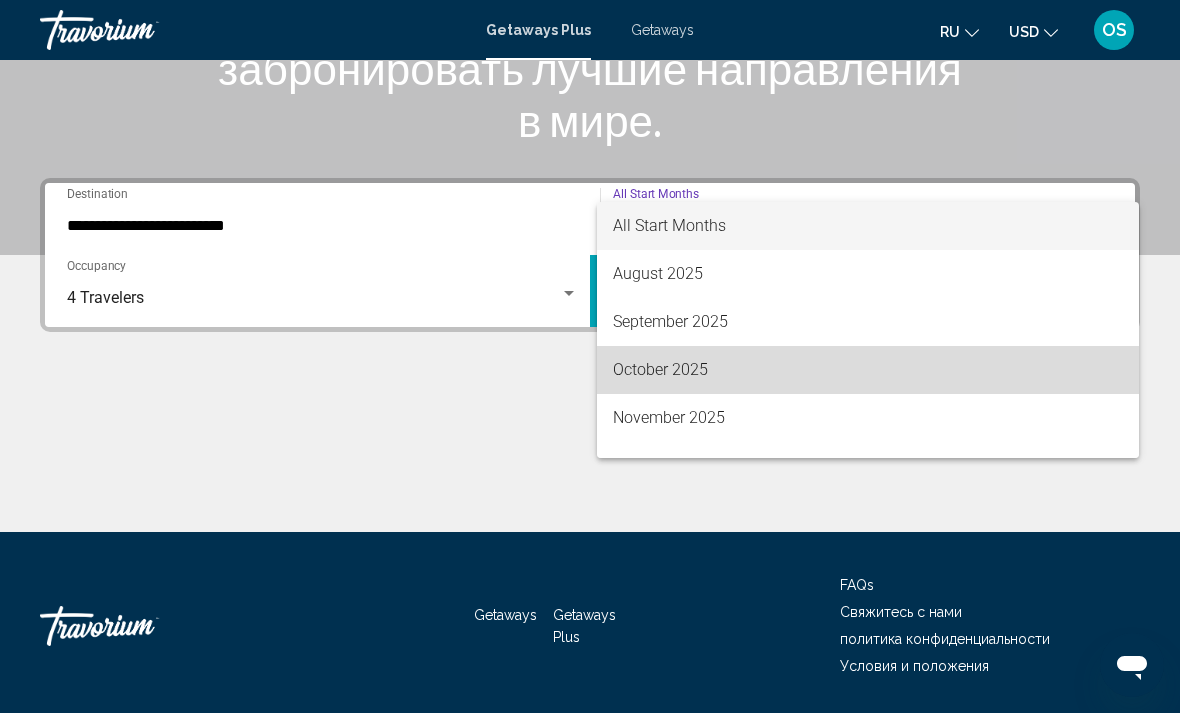 click on "October 2025" at bounding box center (868, 370) 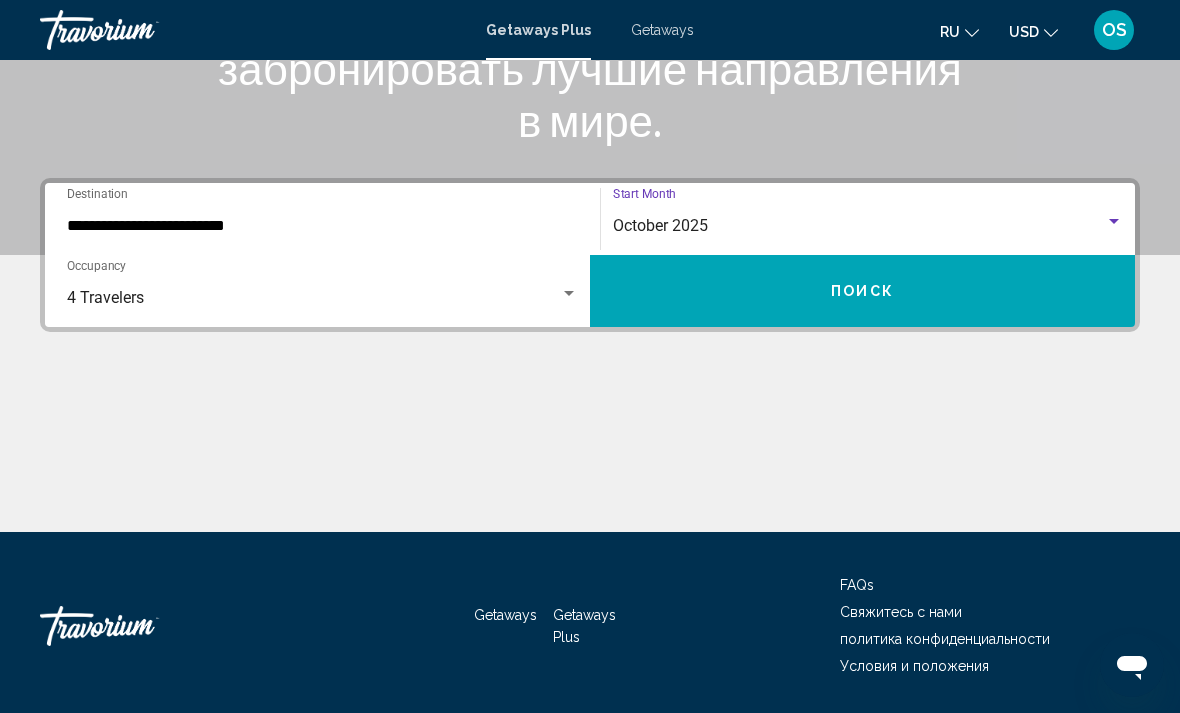 click on "Поиск" at bounding box center [862, 291] 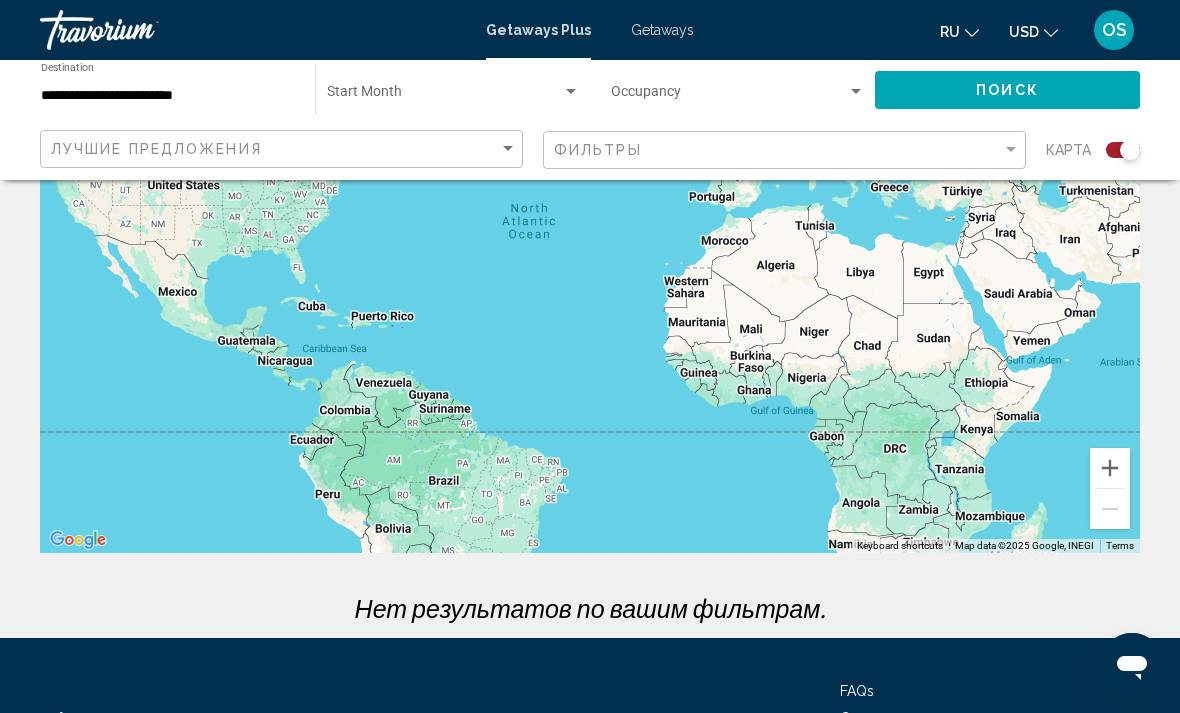scroll, scrollTop: 0, scrollLeft: 0, axis: both 